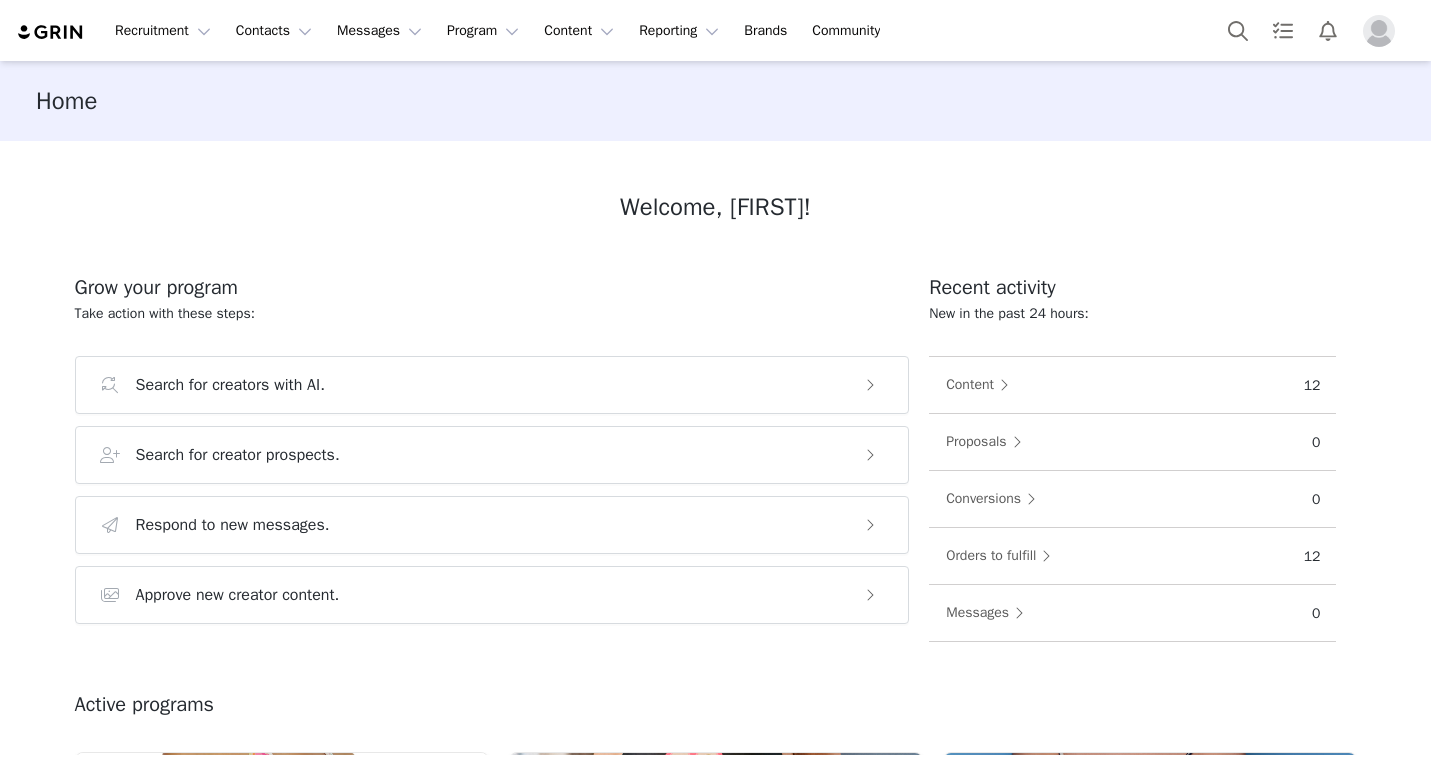 scroll, scrollTop: 0, scrollLeft: 0, axis: both 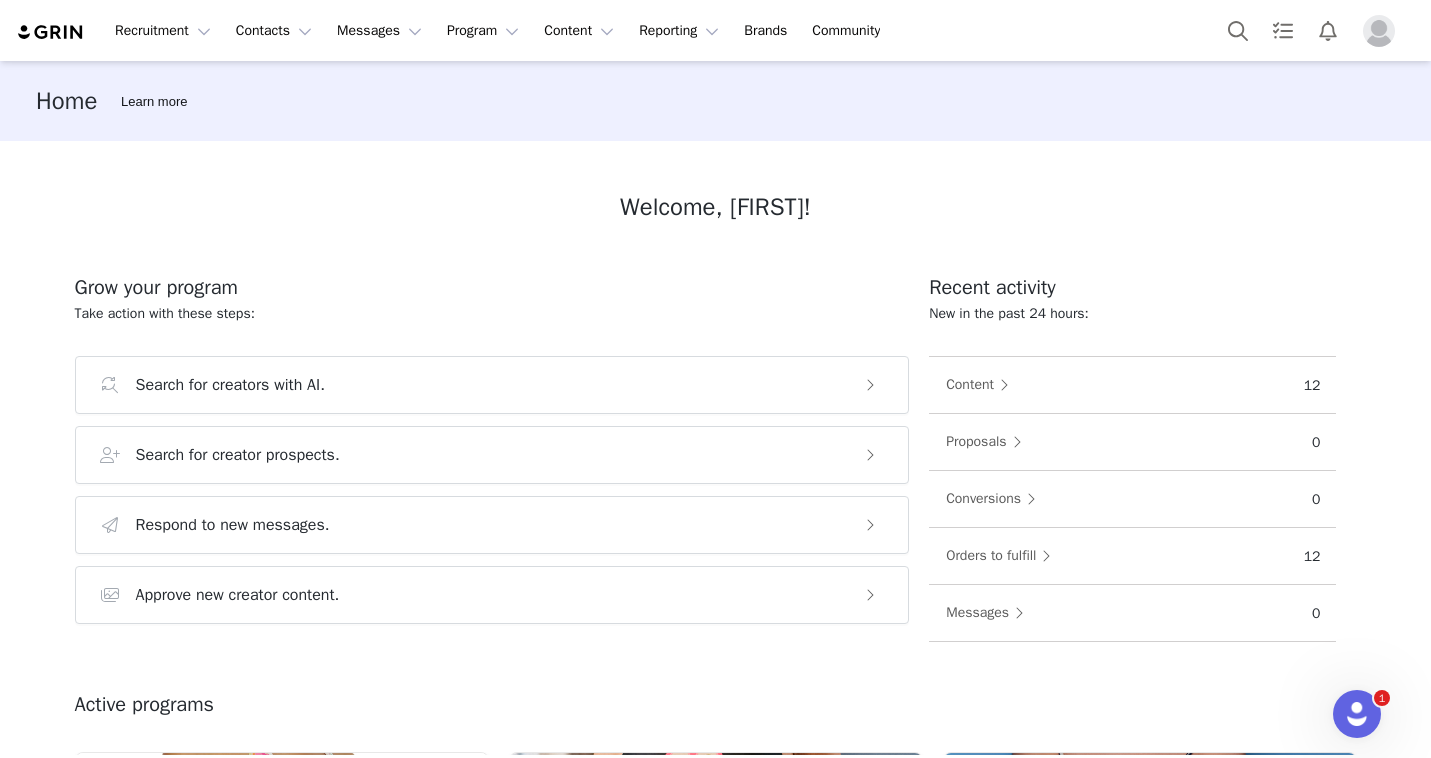 click at bounding box center [1383, 31] 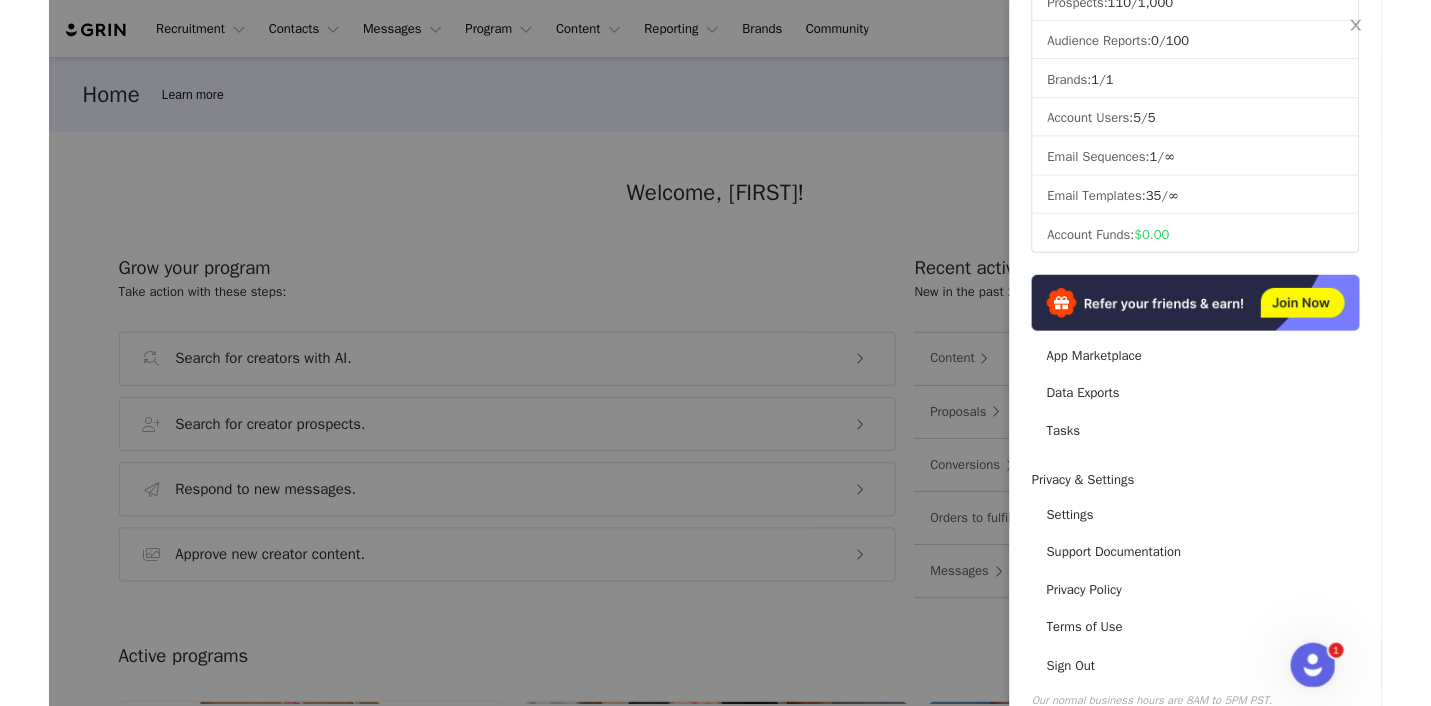 scroll, scrollTop: 255, scrollLeft: 0, axis: vertical 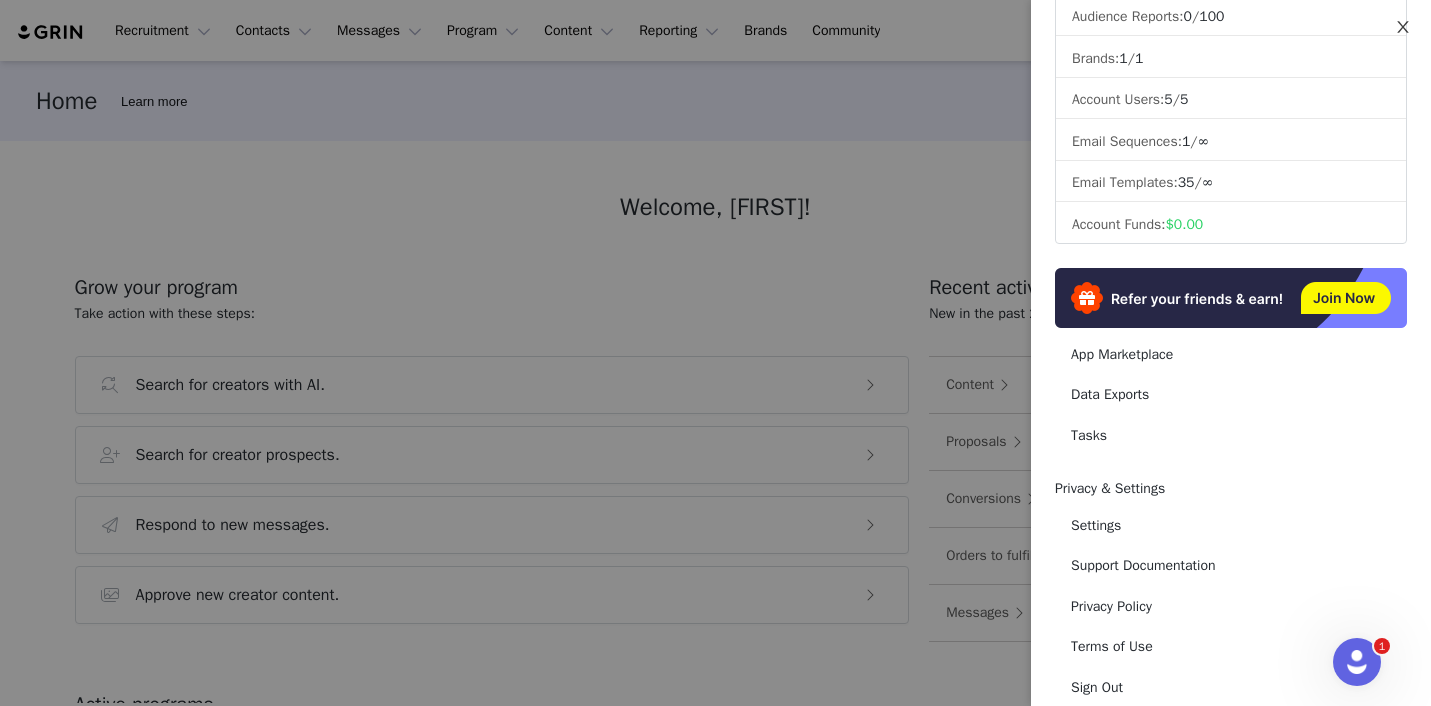 click 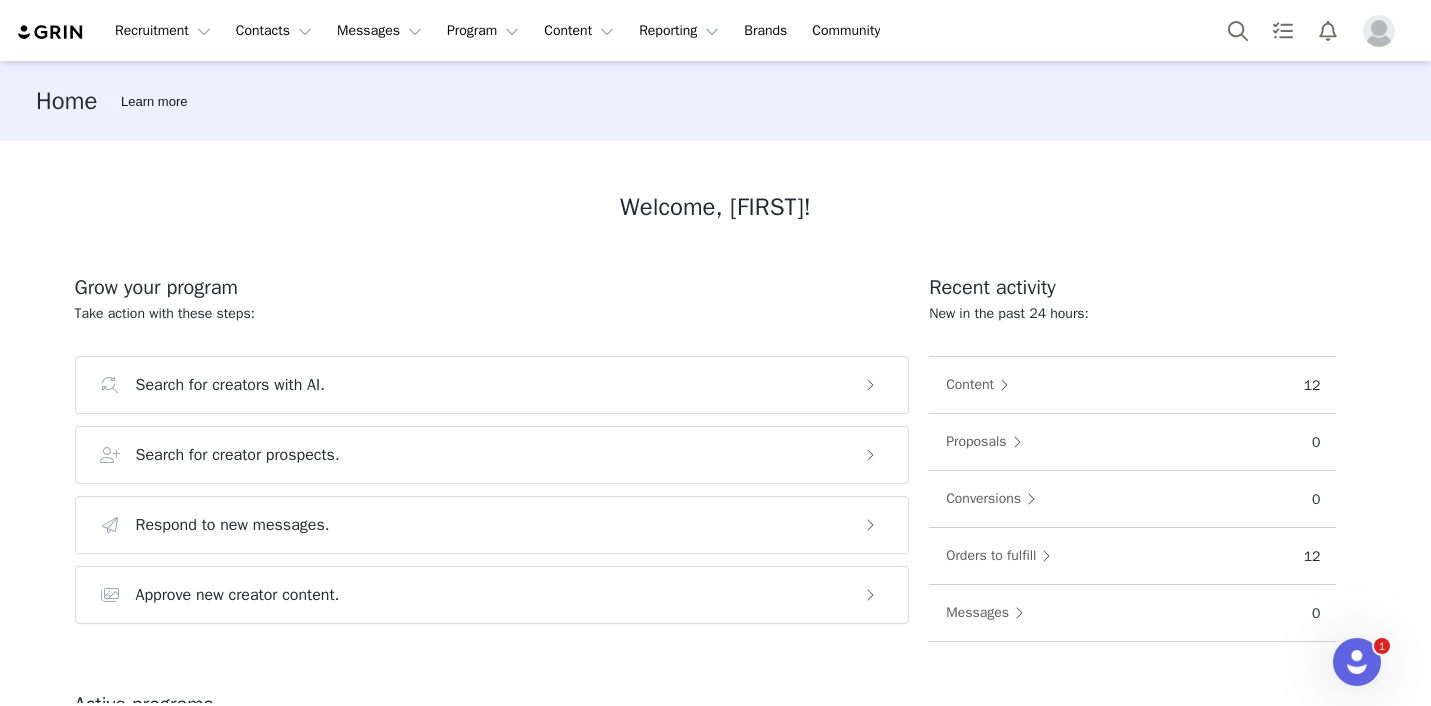 click at bounding box center [1379, 31] 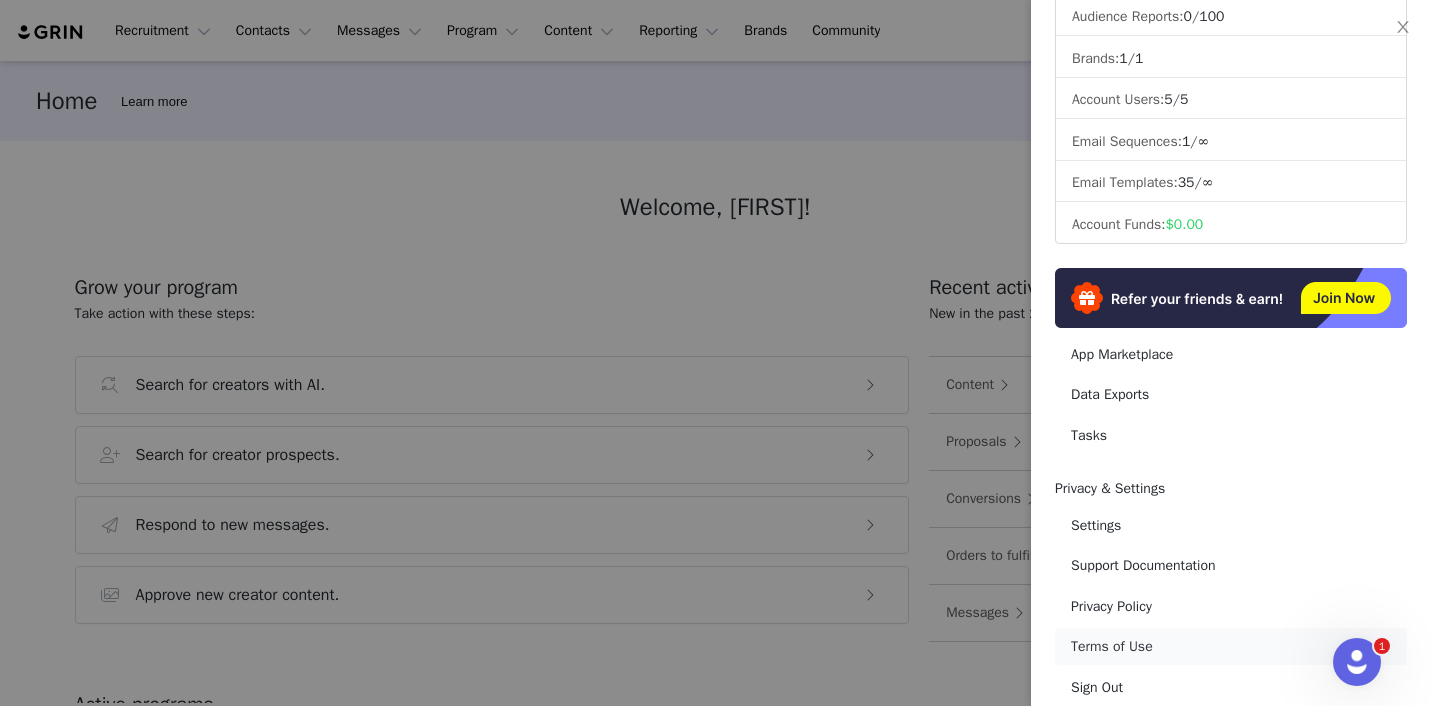 scroll, scrollTop: 307, scrollLeft: 0, axis: vertical 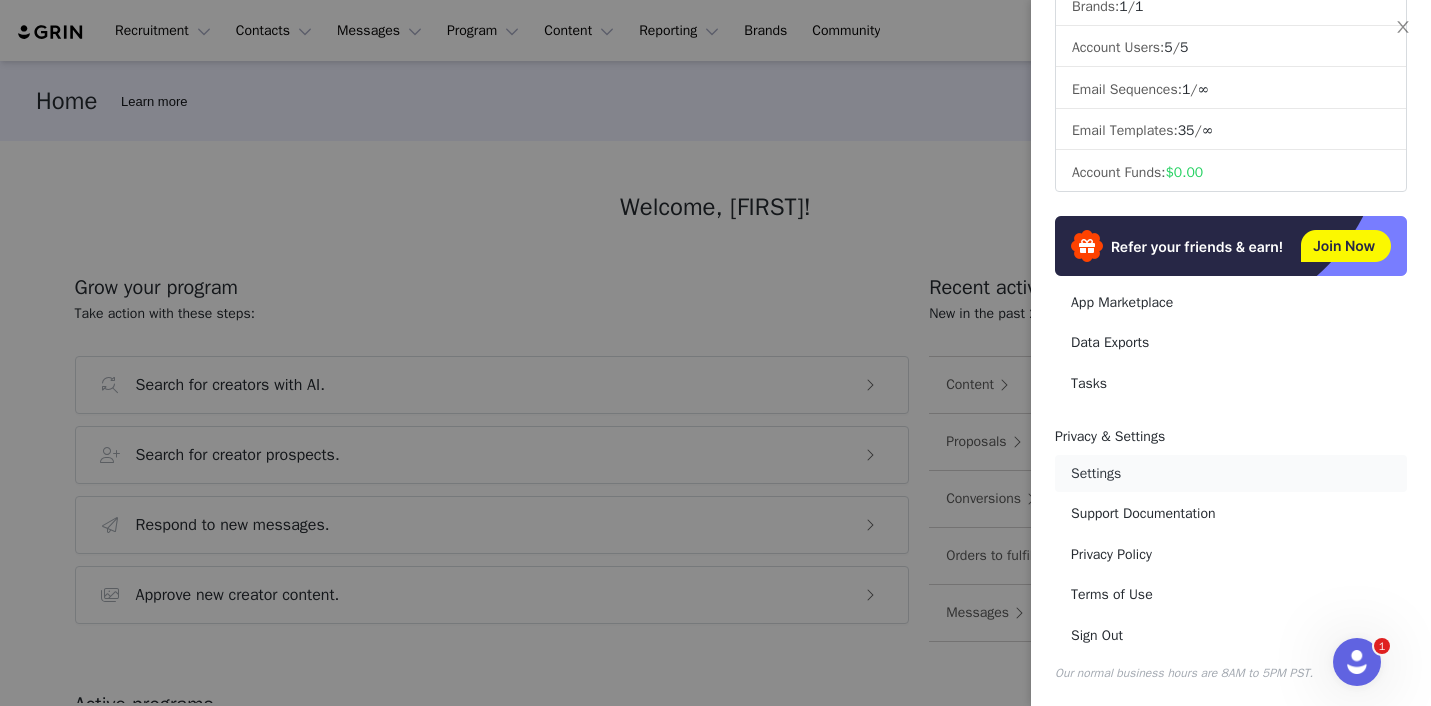 click on "Settings" at bounding box center [1231, 473] 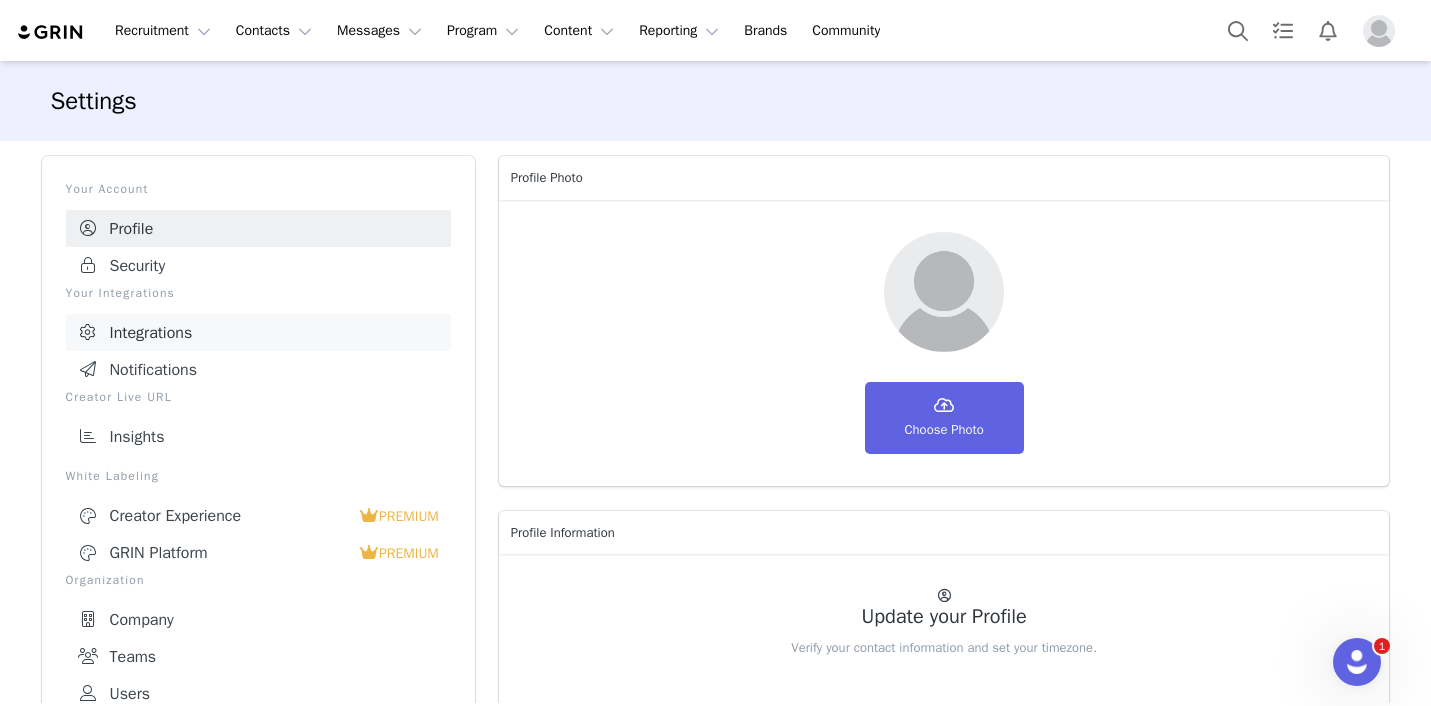 click on "Integrations" at bounding box center (258, 332) 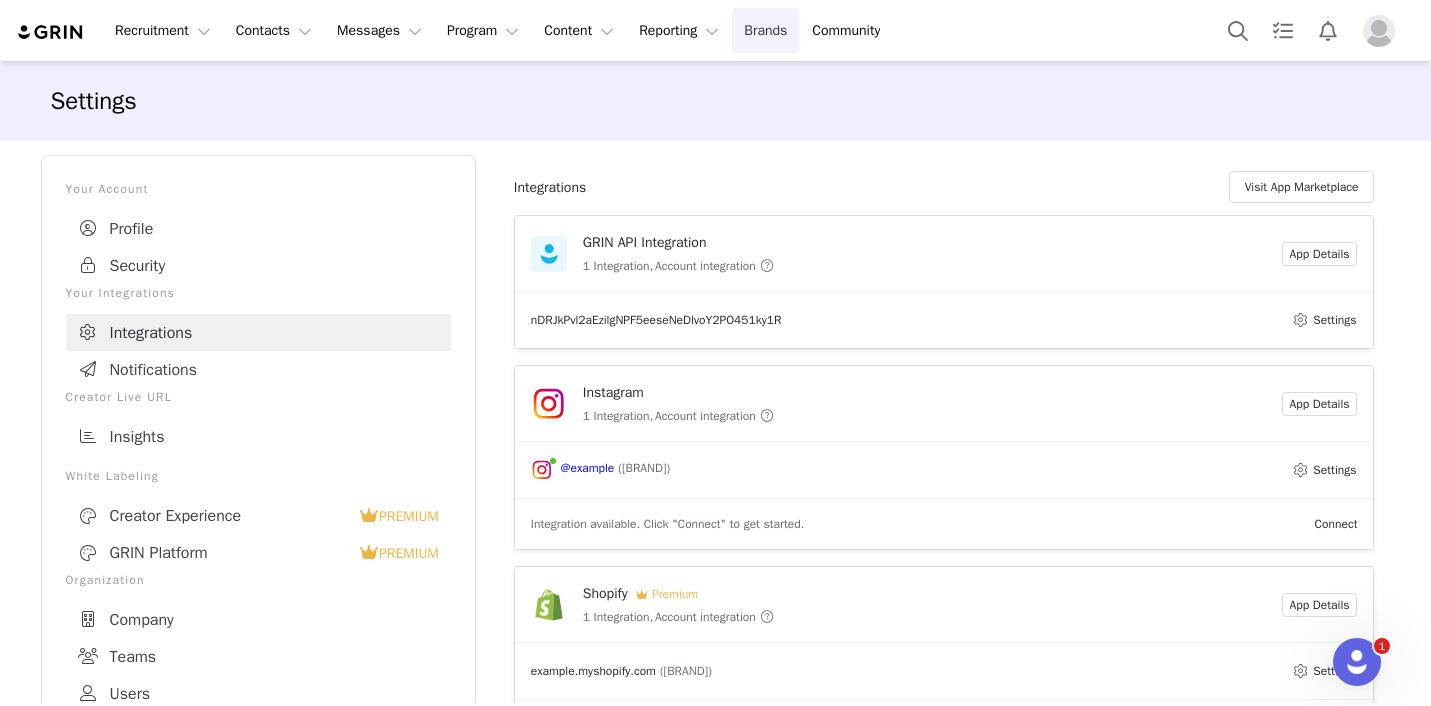 click on "Brands Brands" at bounding box center [765, 30] 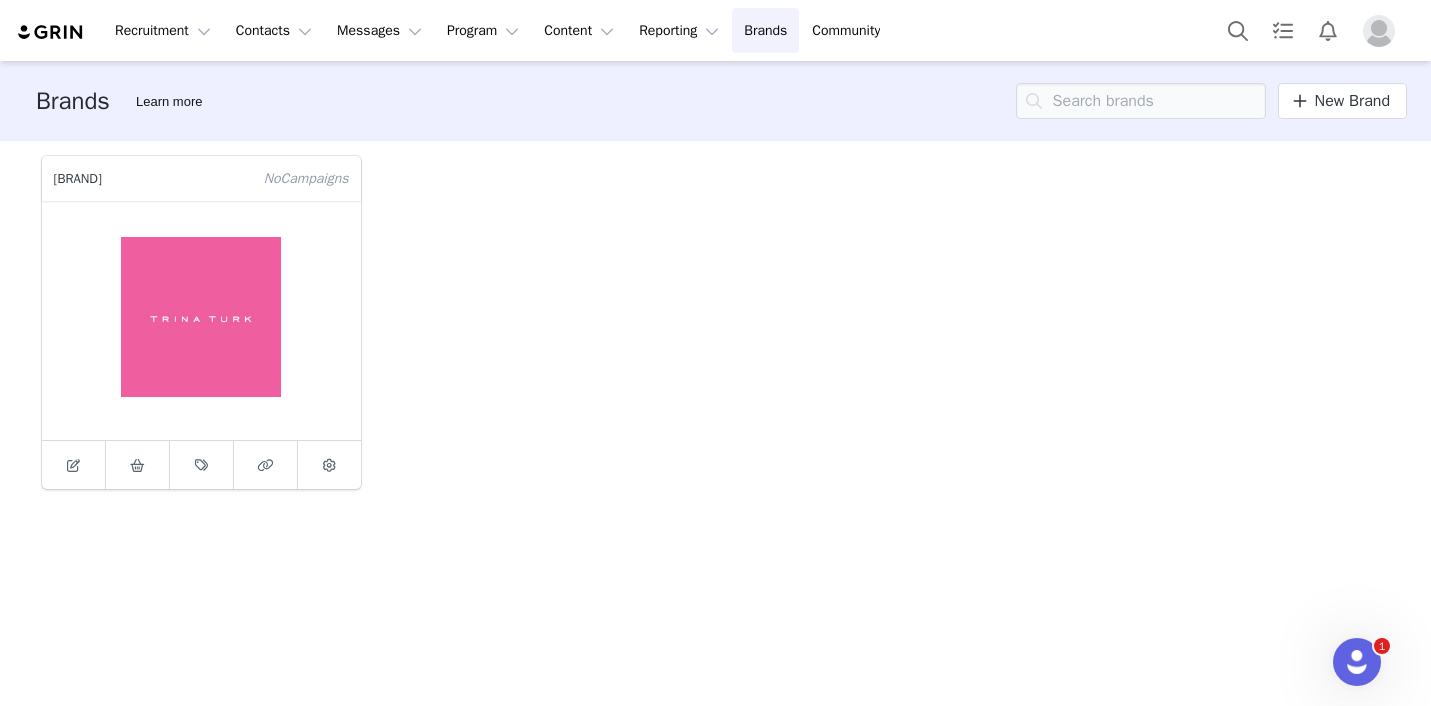 click at bounding box center [1379, 31] 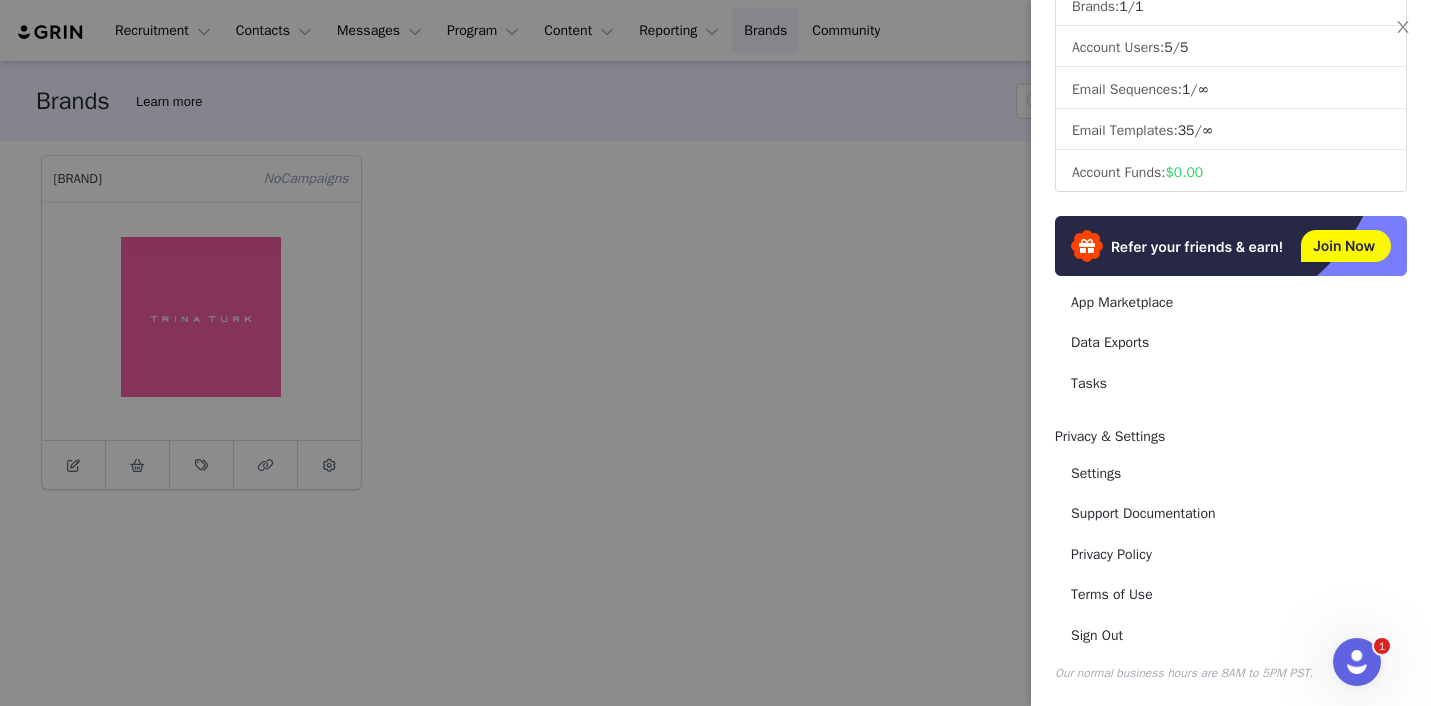click on "Account Users:   5  /  5" at bounding box center [1231, 48] 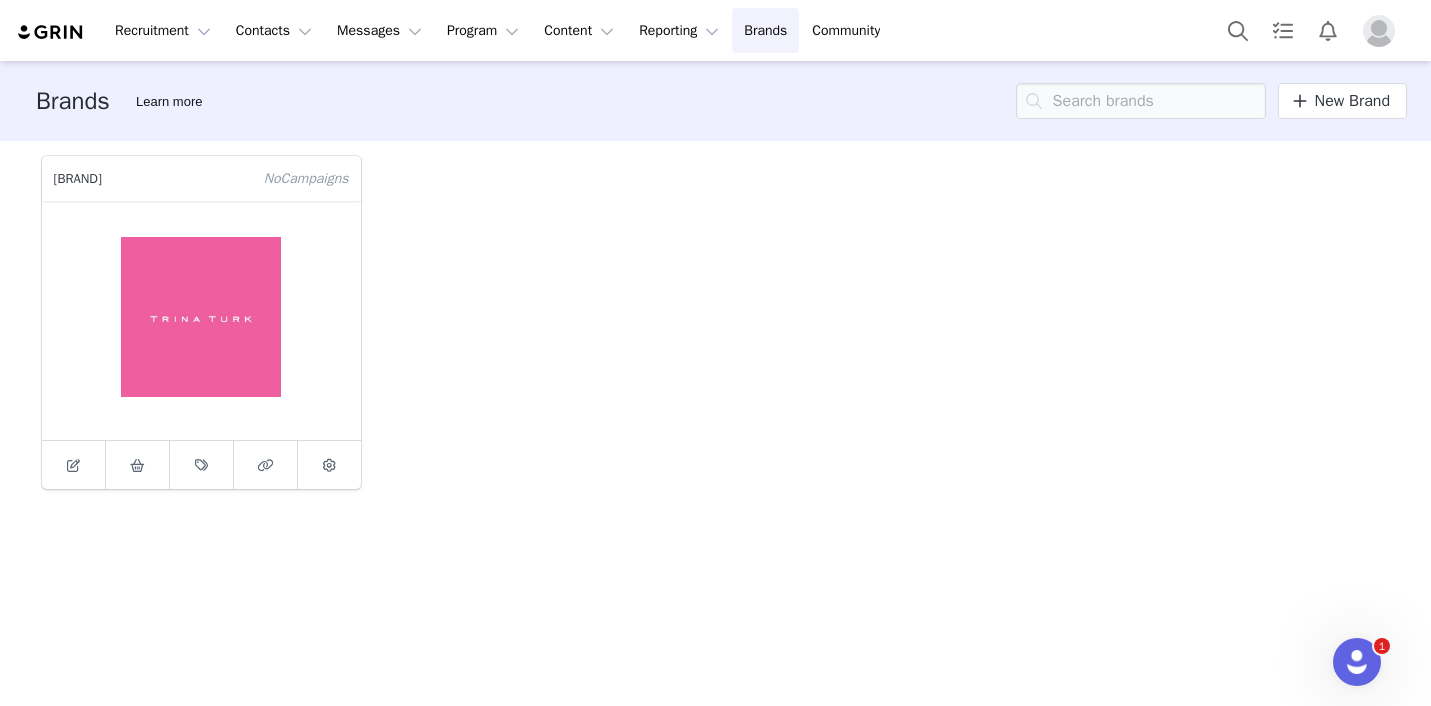 click at bounding box center [1379, 31] 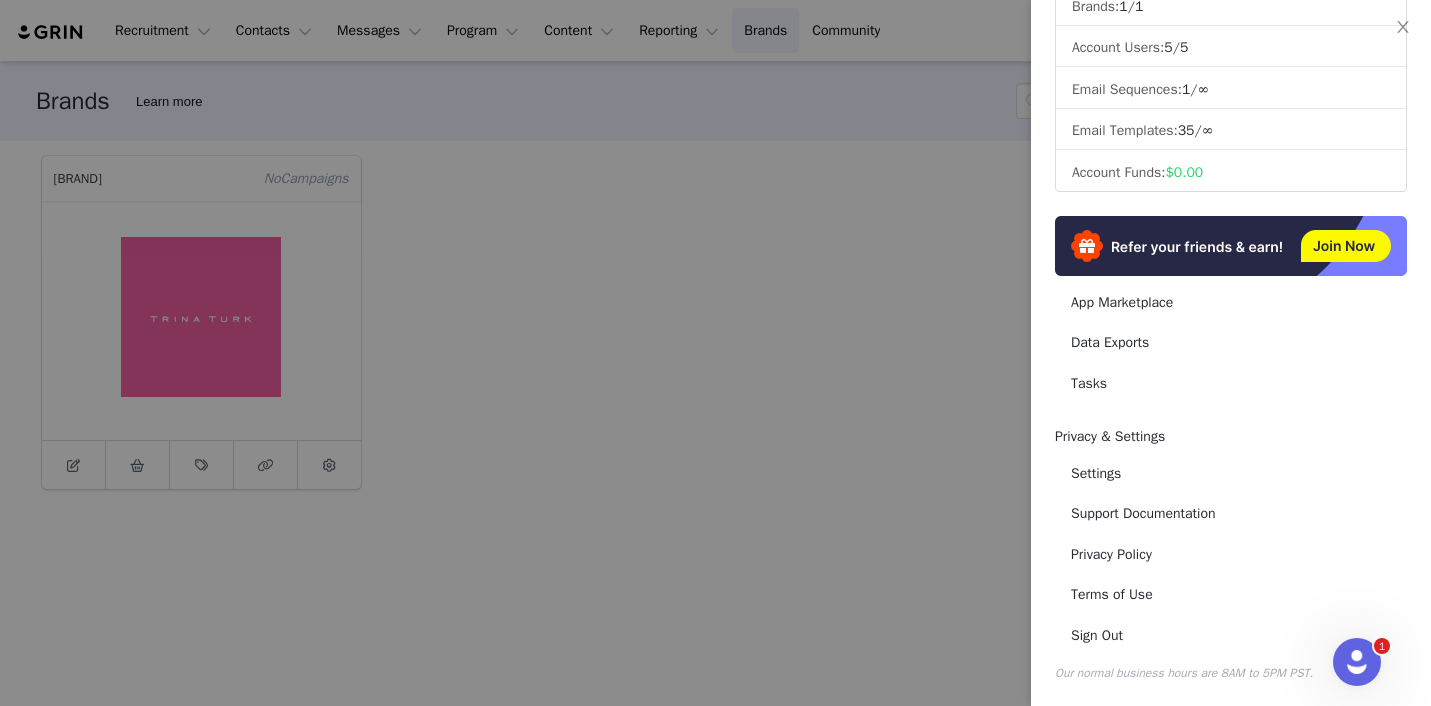 click at bounding box center (715, 353) 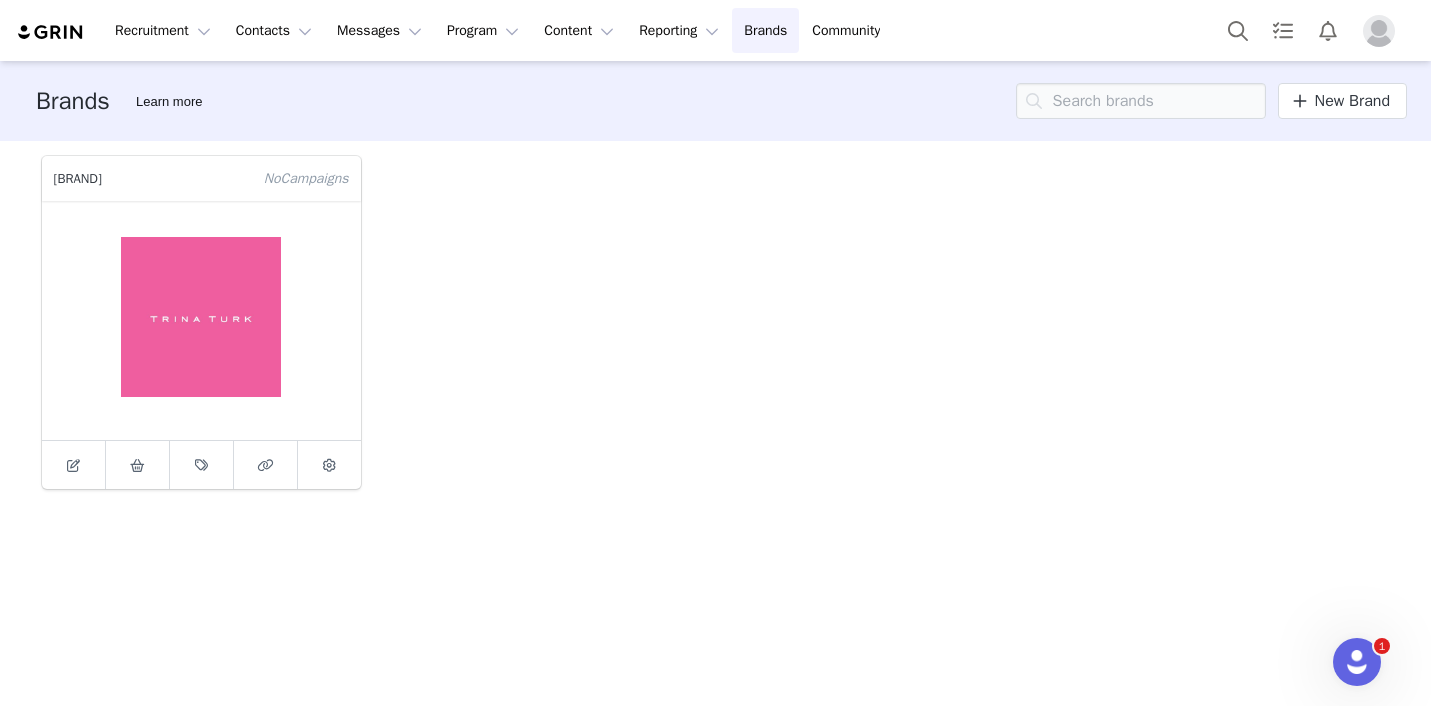 click at bounding box center (201, 320) 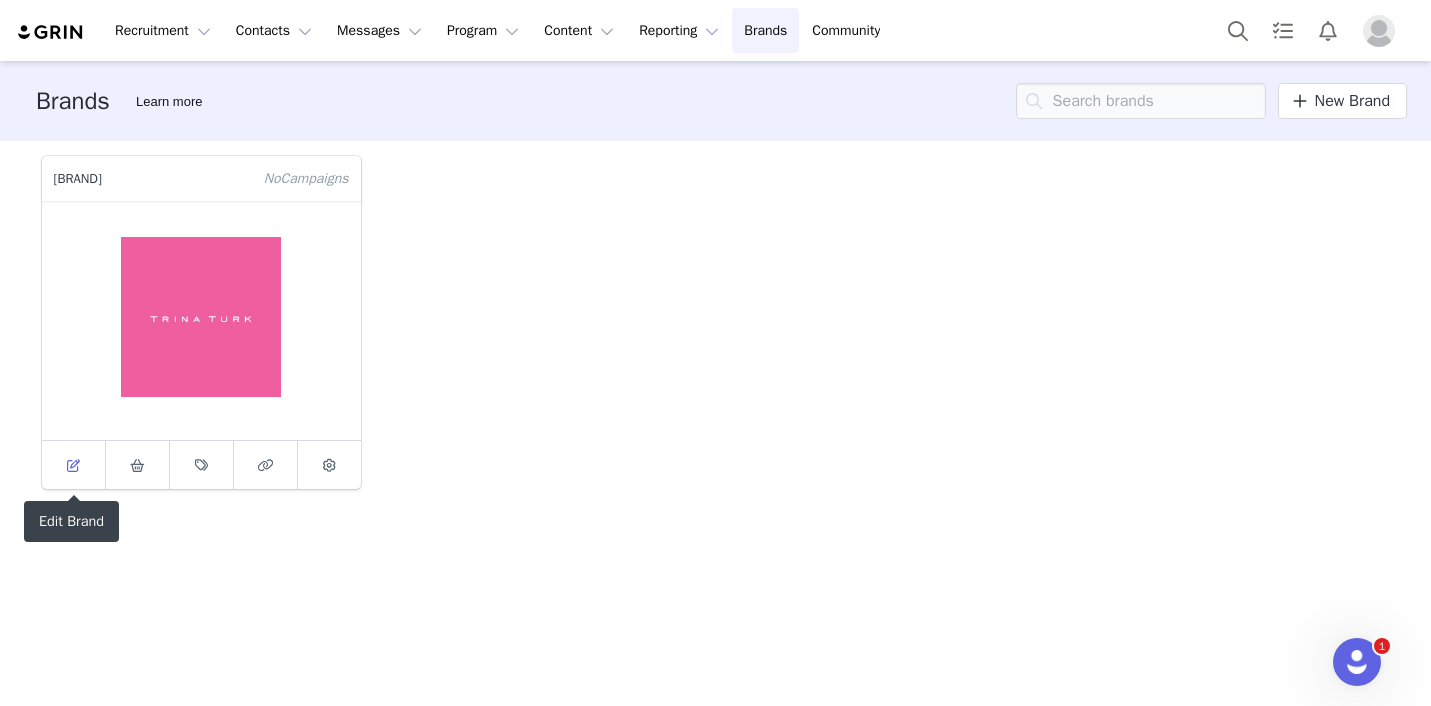 click at bounding box center (73, 465) 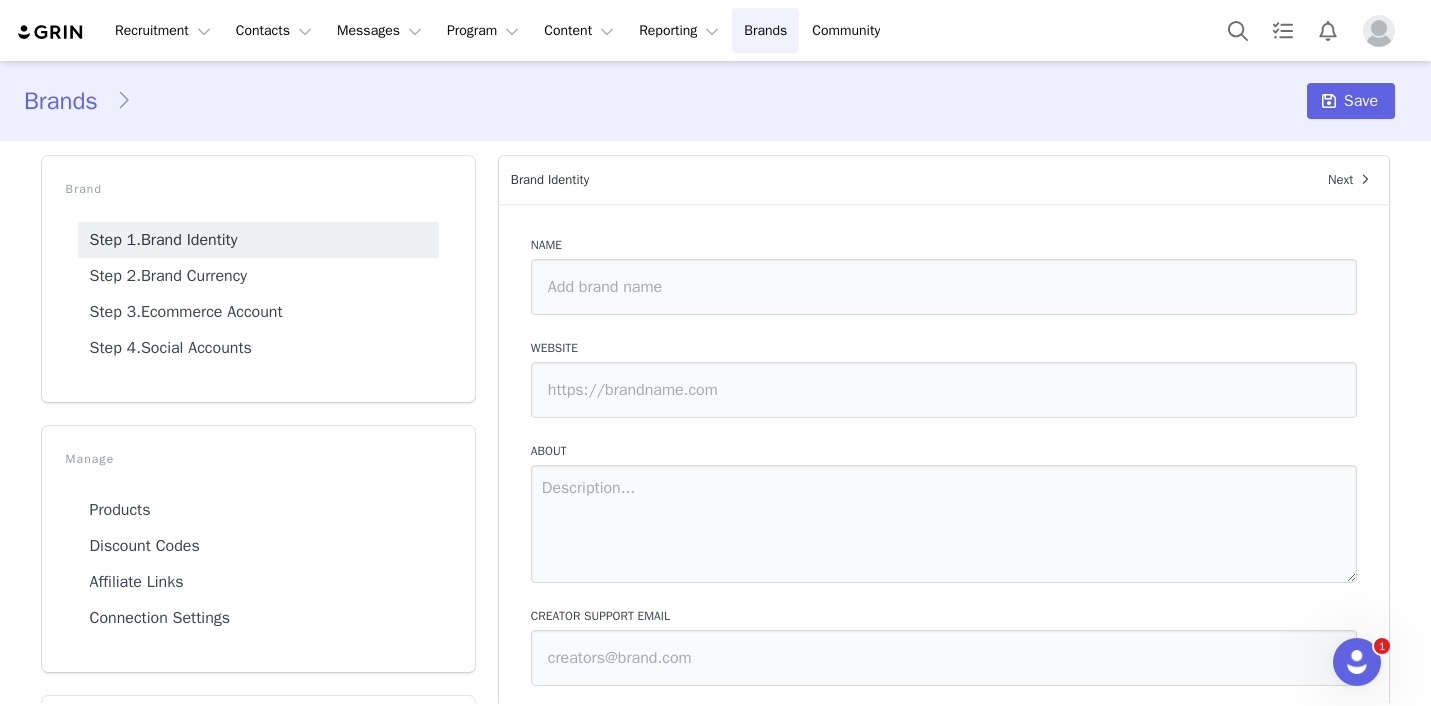 type on "Trina Turk" 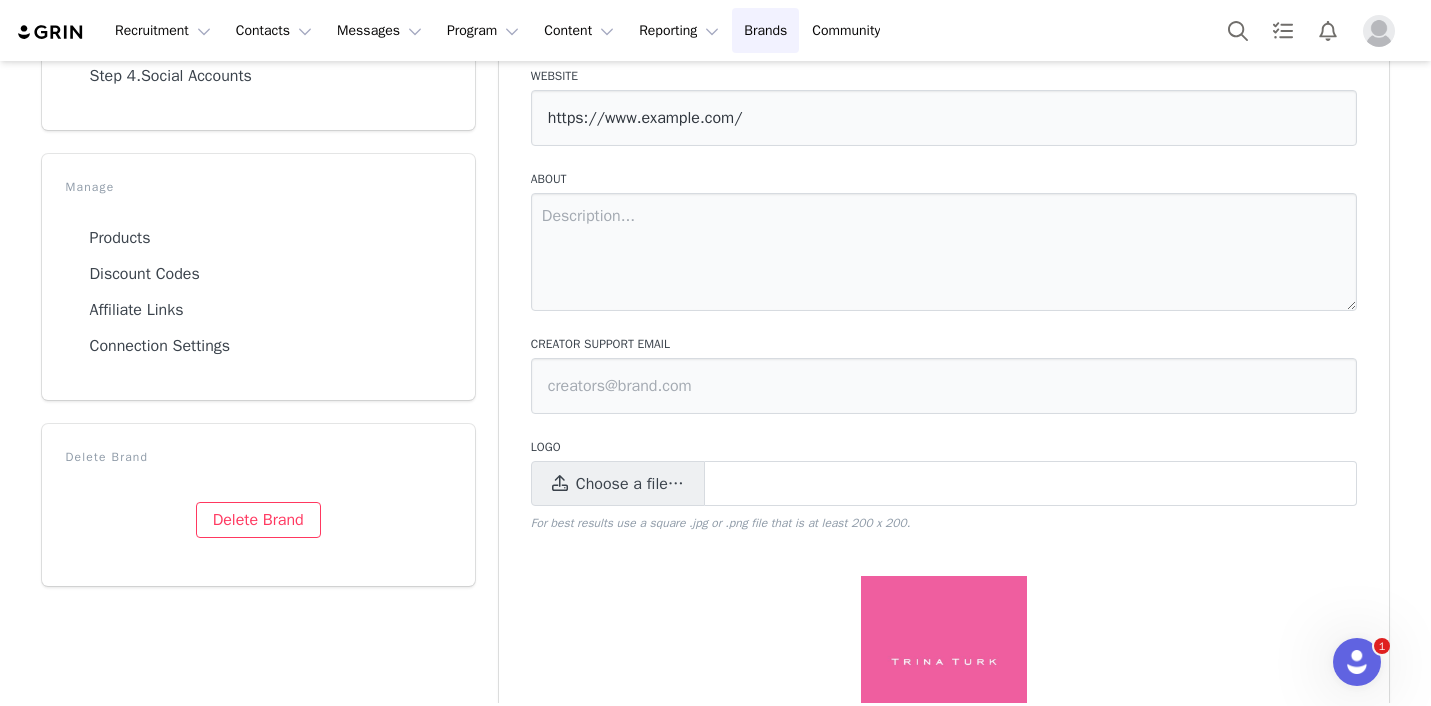 scroll, scrollTop: 277, scrollLeft: 0, axis: vertical 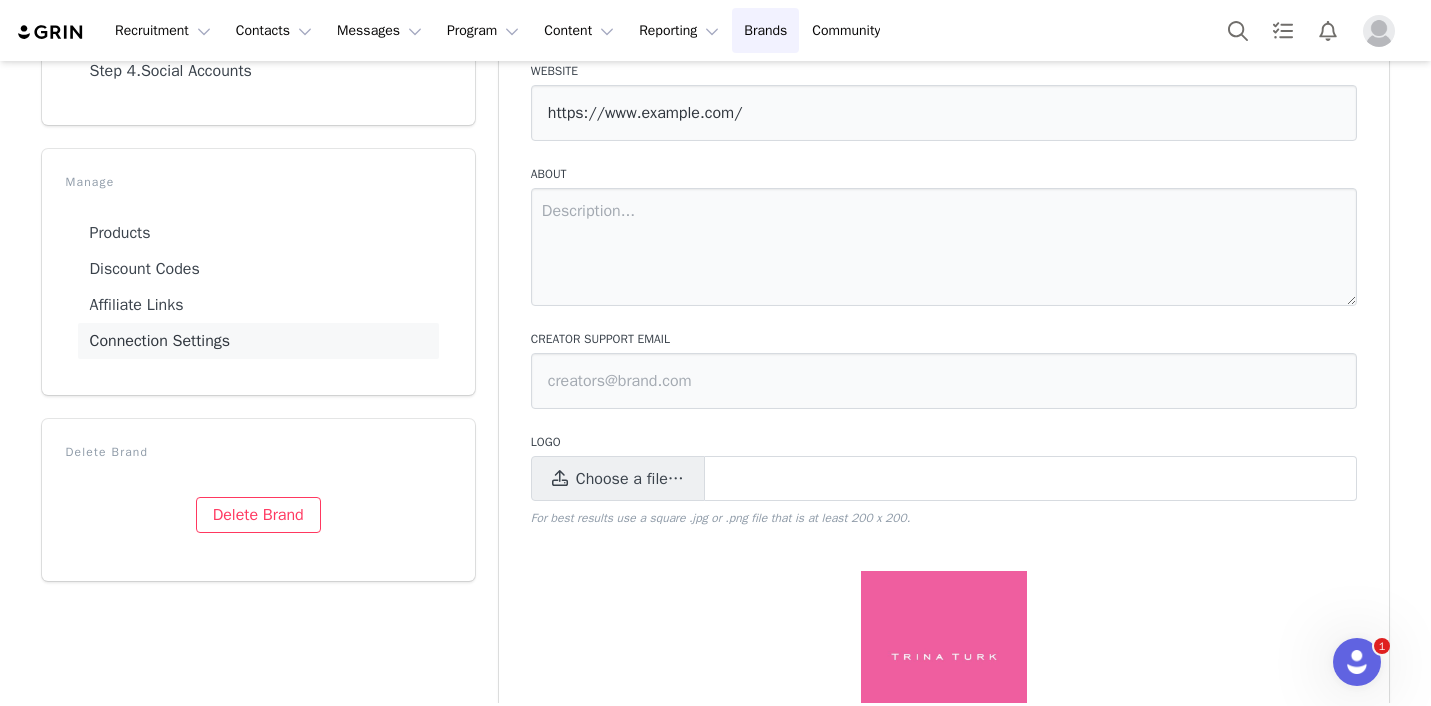 click on "Connection Settings" at bounding box center (258, 341) 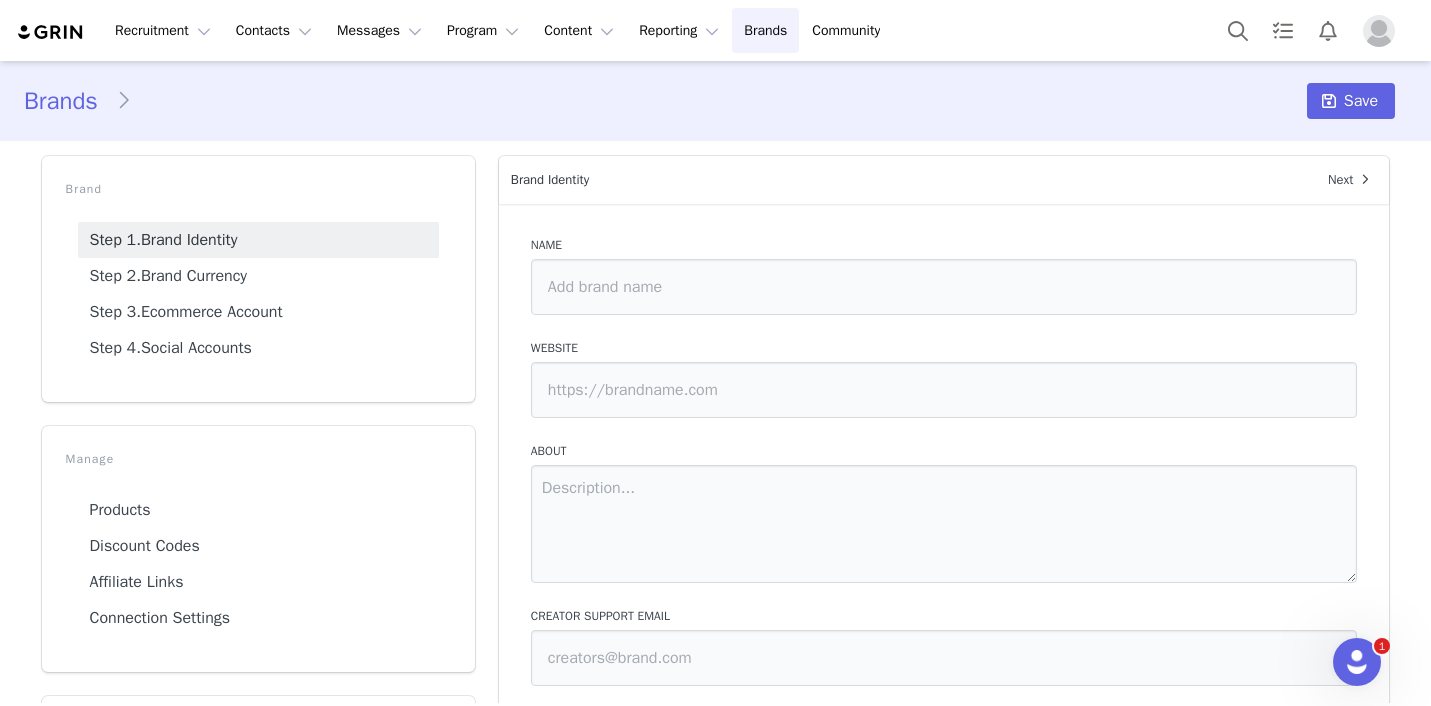 type on "Trina Turk" 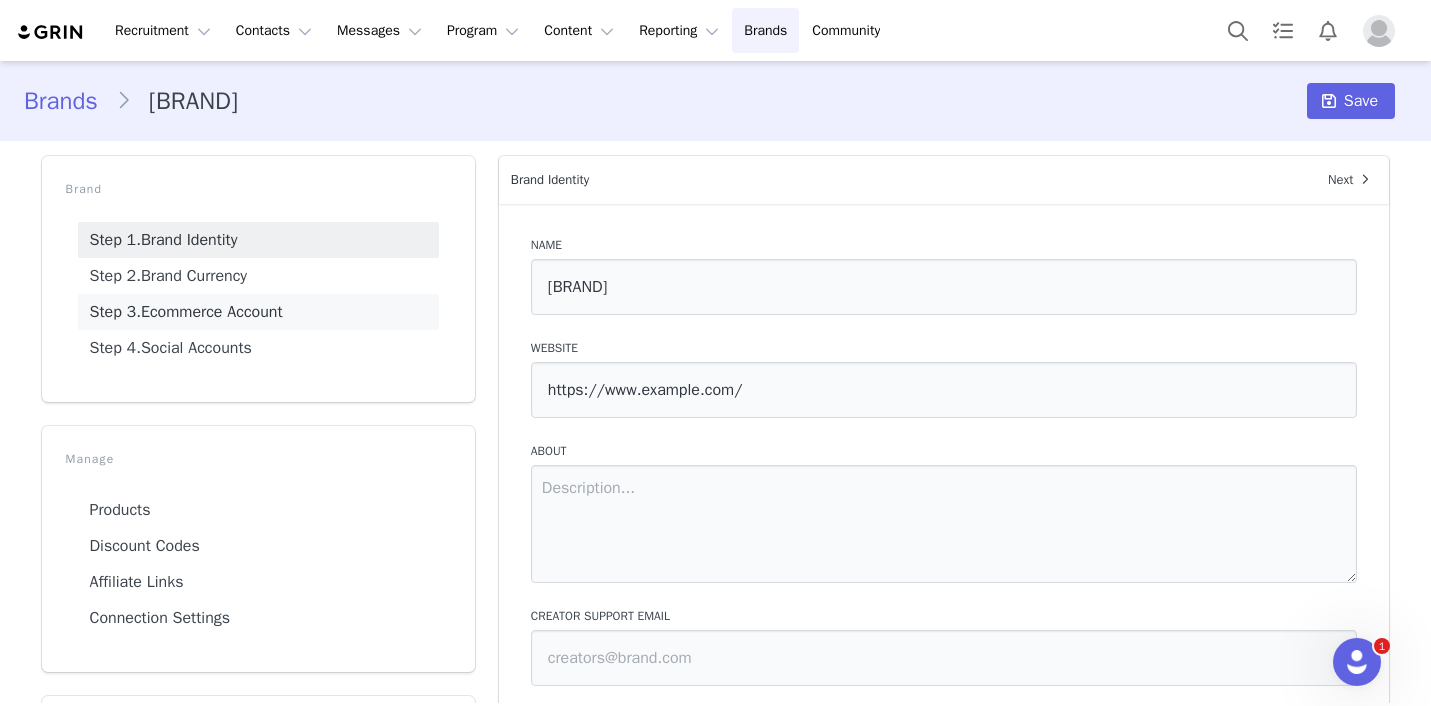 click on "Step 3.  Ecommerce Account" at bounding box center (258, 312) 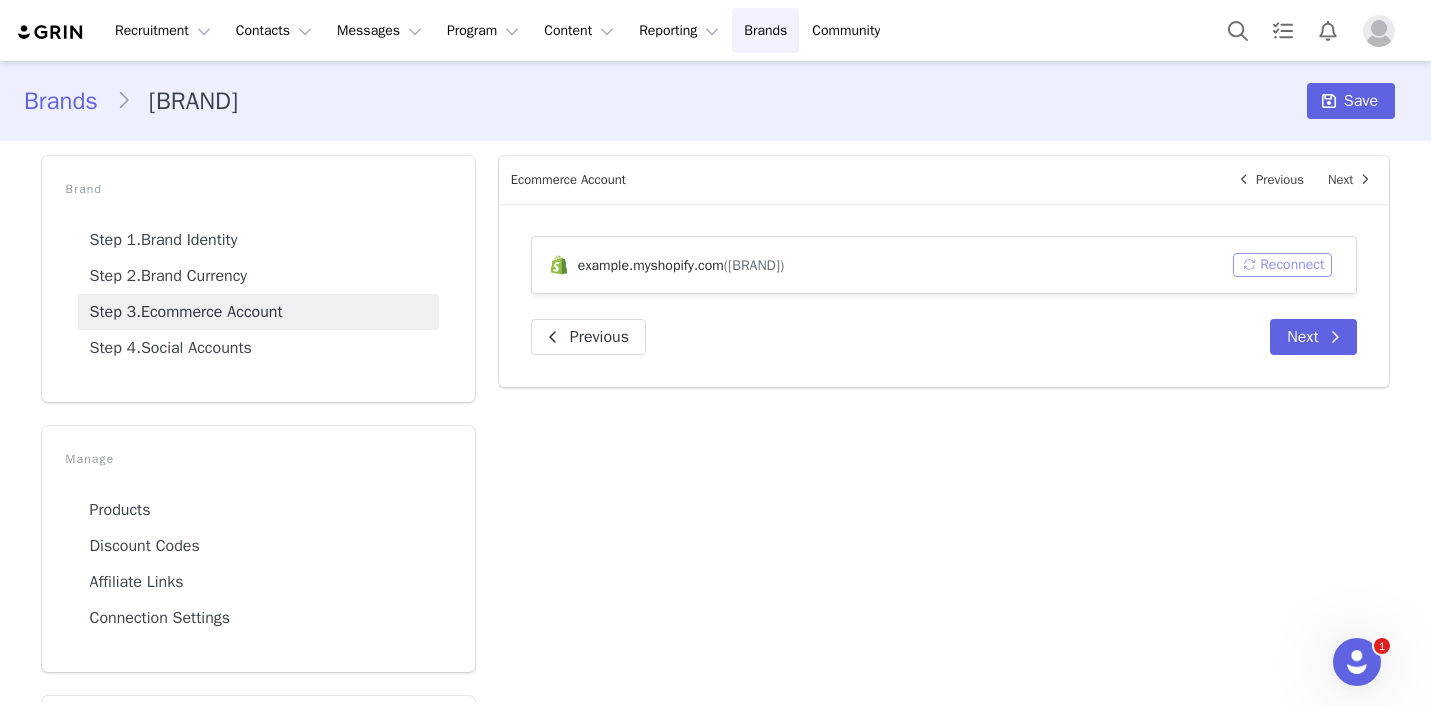 click on "Reconnect" at bounding box center (1282, 265) 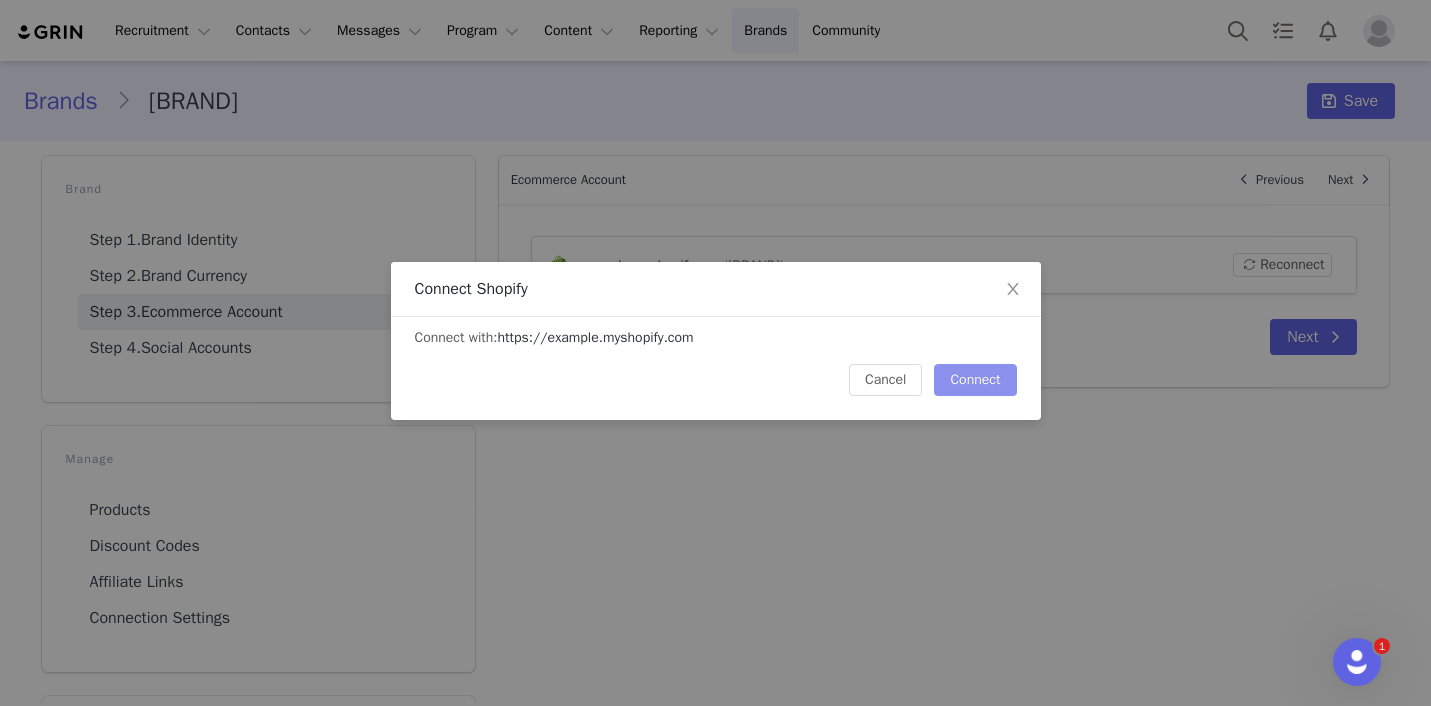 click on "Connect" at bounding box center [975, 380] 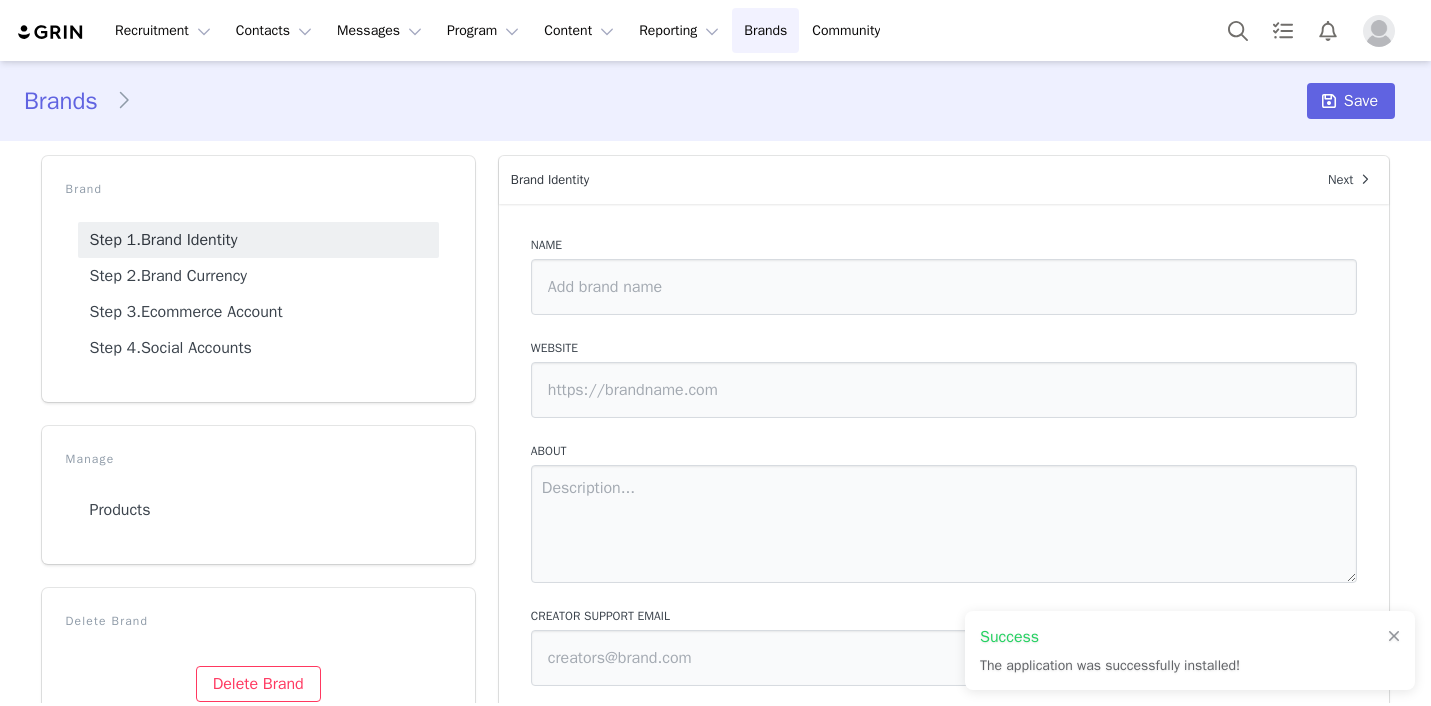 scroll, scrollTop: 0, scrollLeft: 0, axis: both 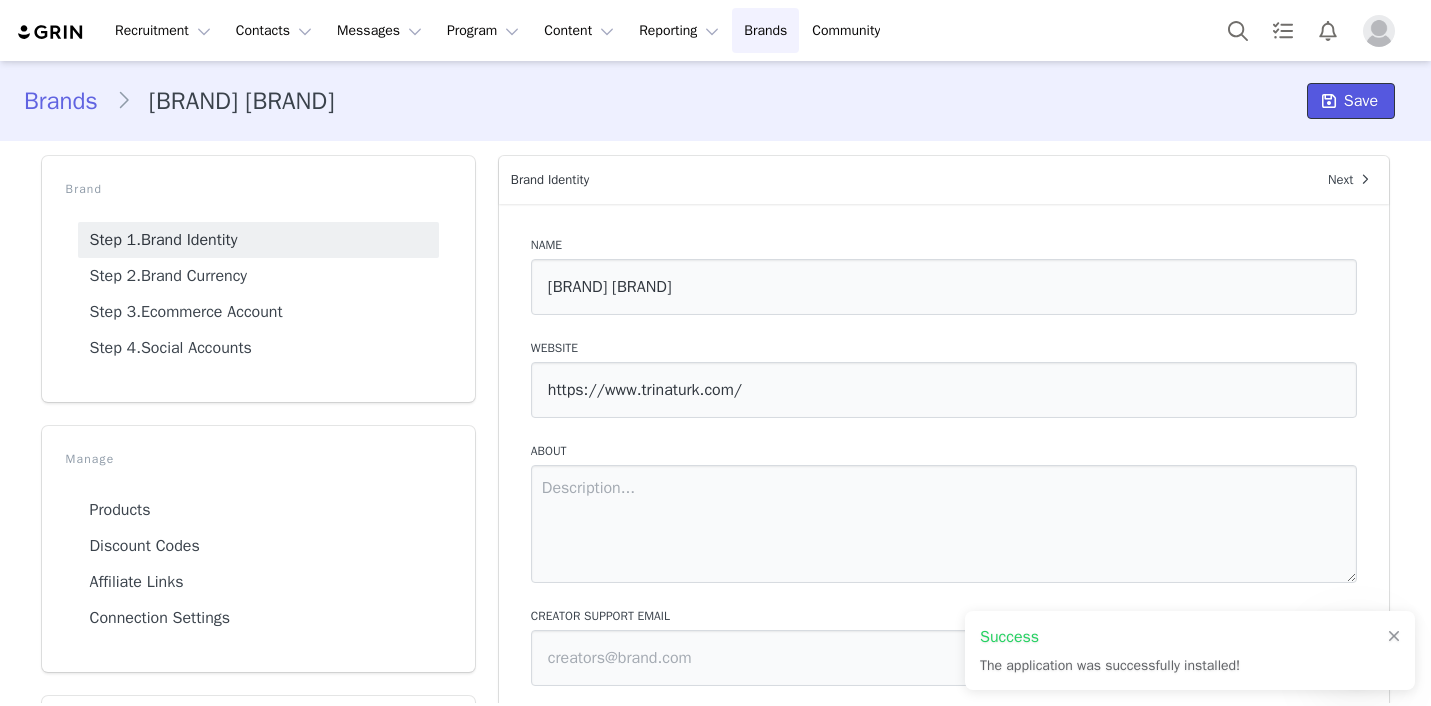 click on "Save" at bounding box center (1361, 101) 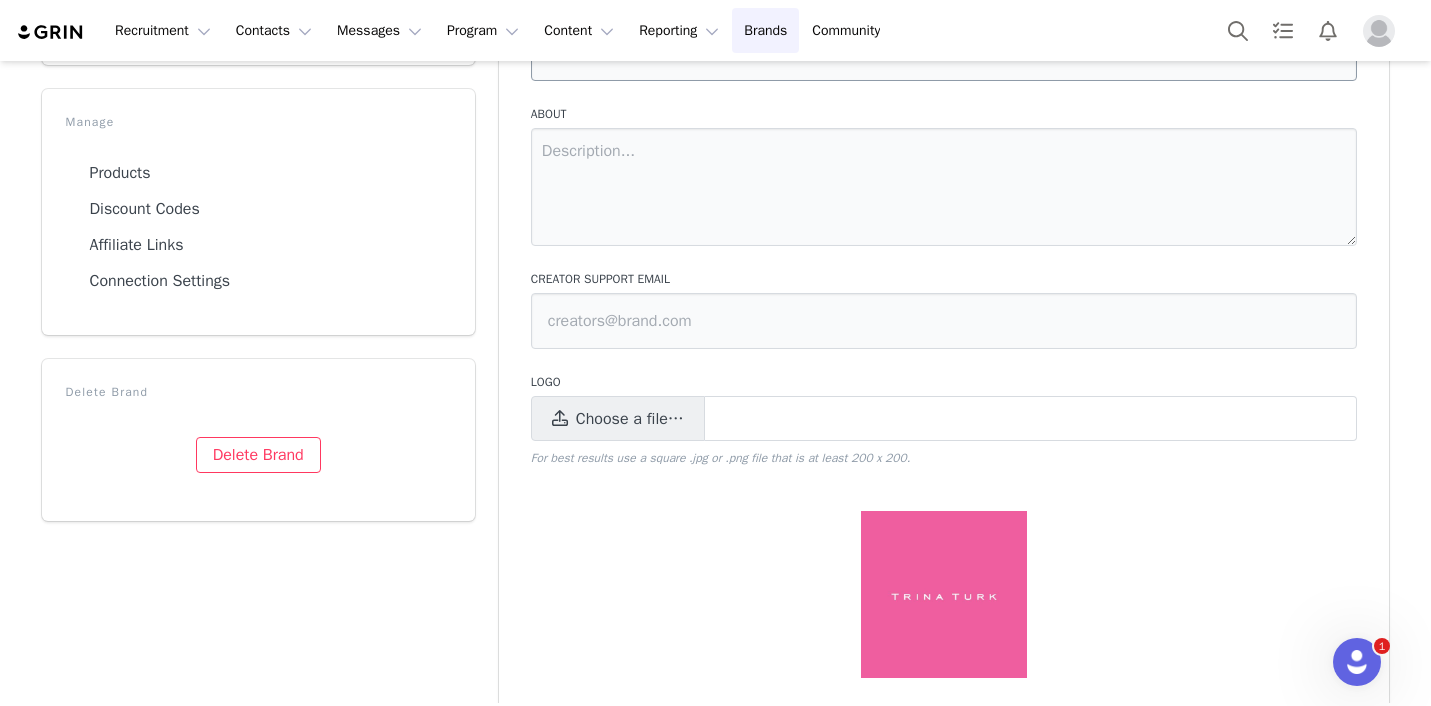 scroll, scrollTop: 439, scrollLeft: 0, axis: vertical 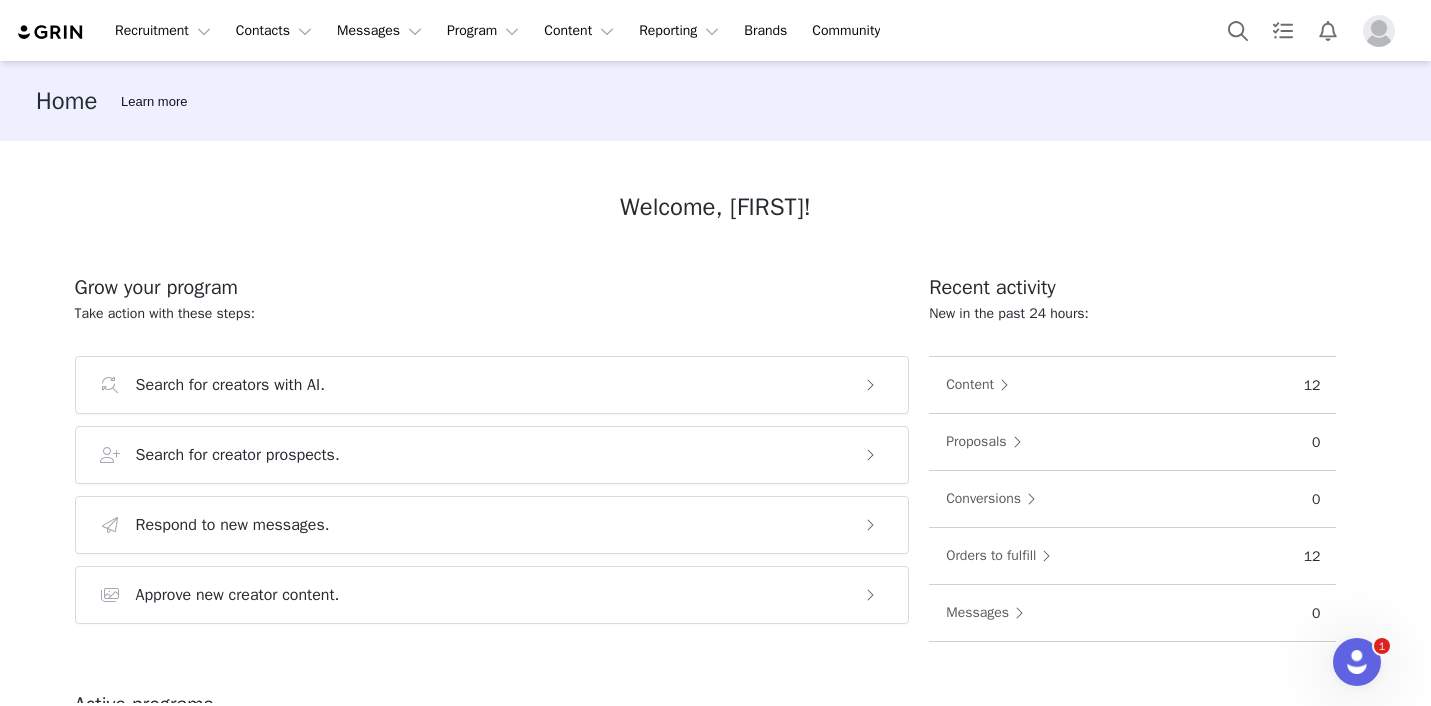 click at bounding box center (1379, 31) 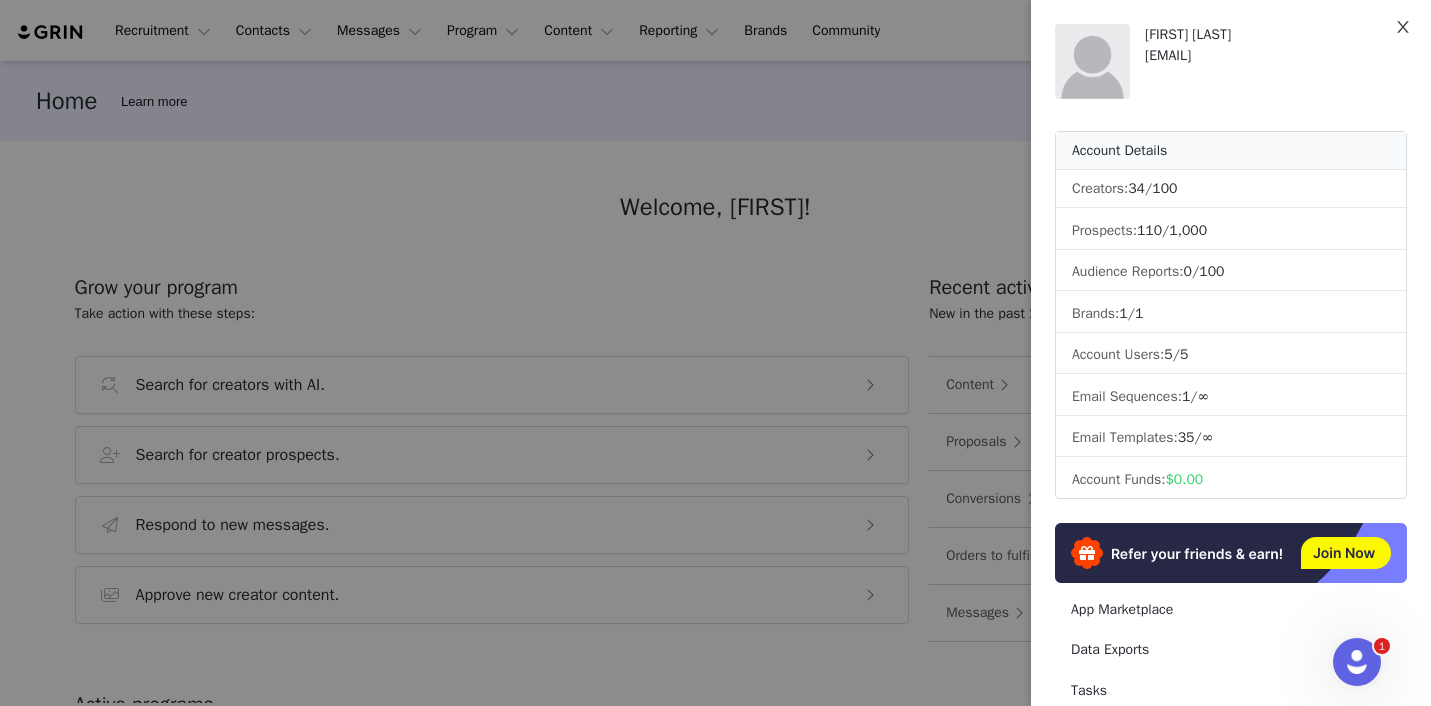 click 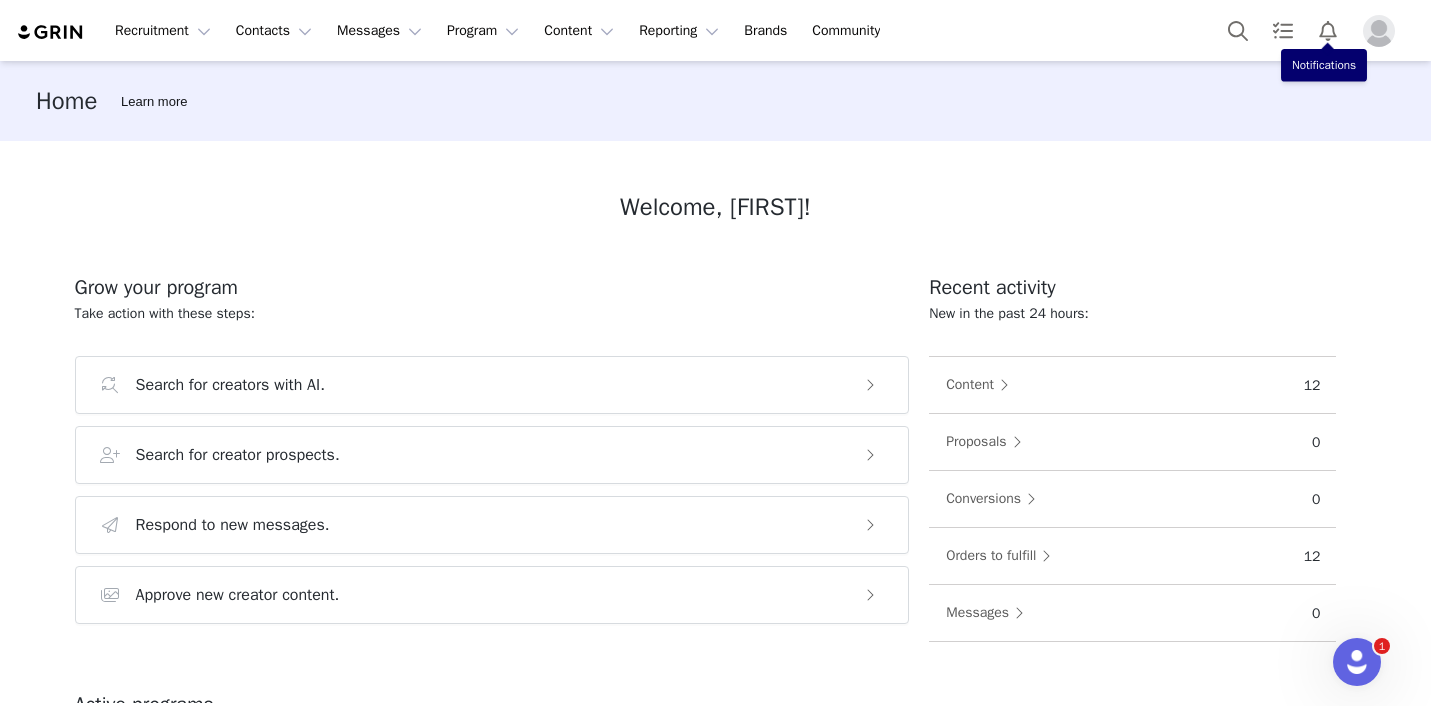 click at bounding box center (1379, 31) 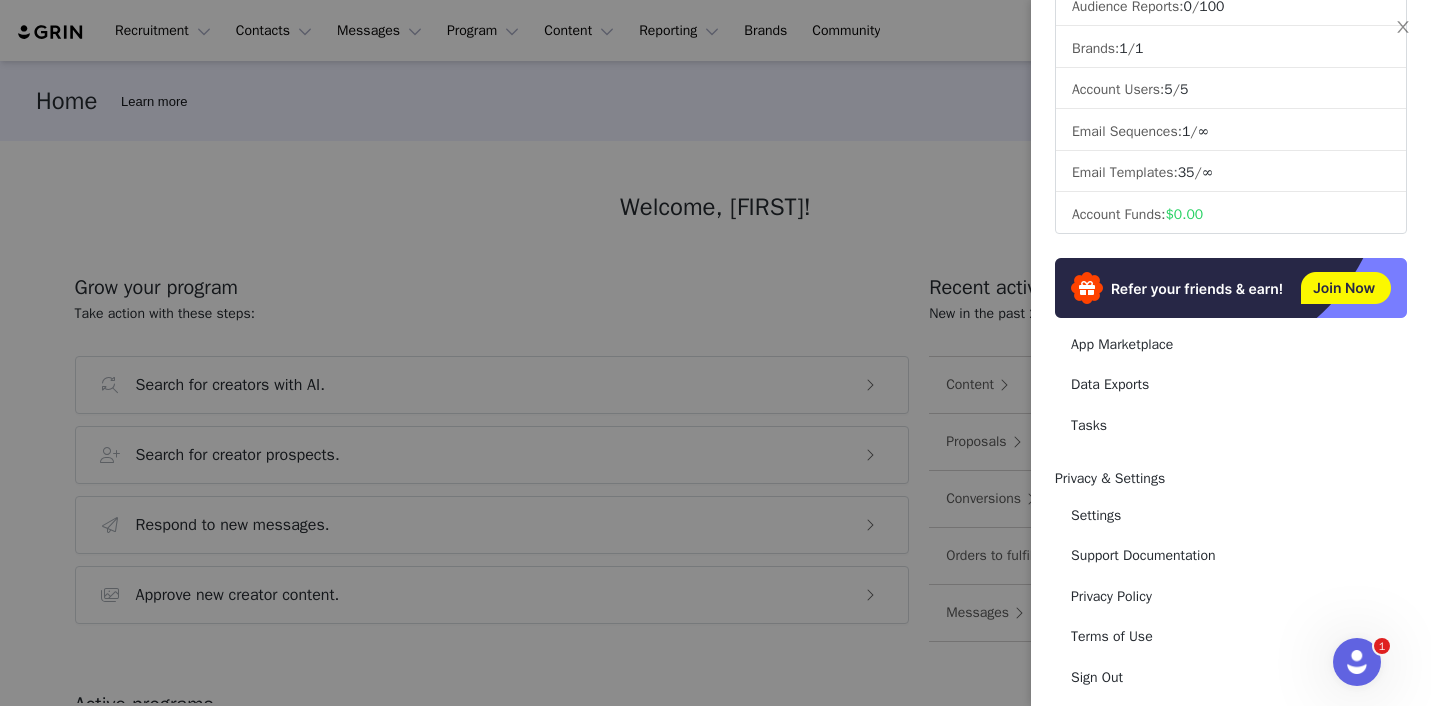 scroll, scrollTop: 307, scrollLeft: 0, axis: vertical 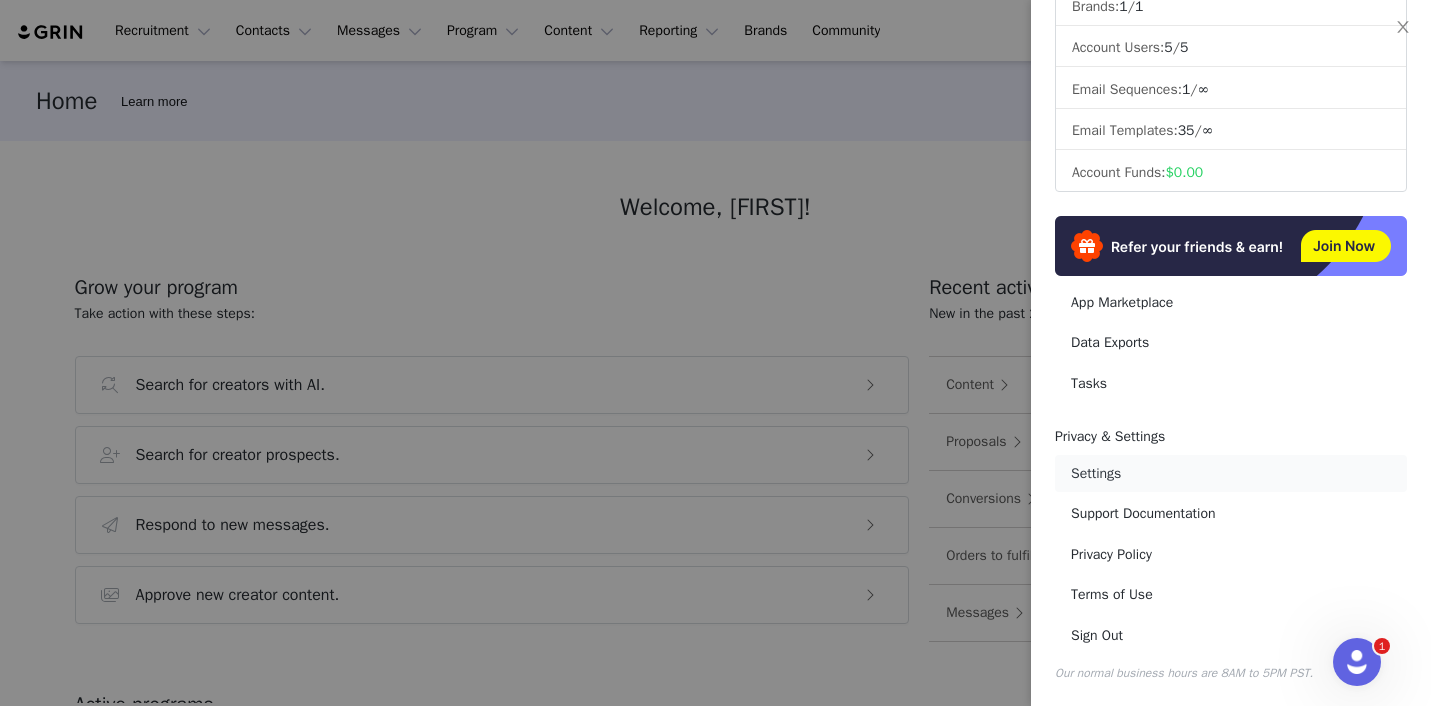 click on "Settings" at bounding box center [1231, 473] 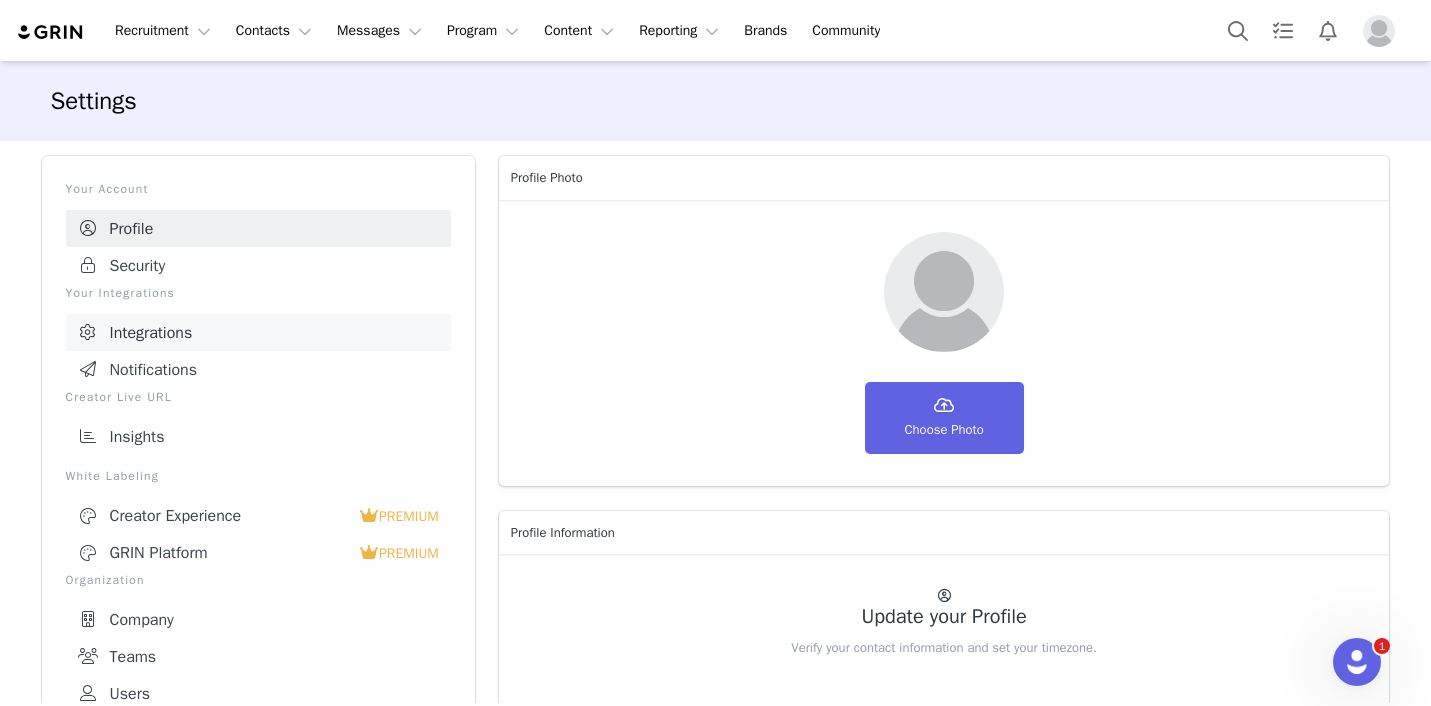 click on "Integrations" at bounding box center [258, 332] 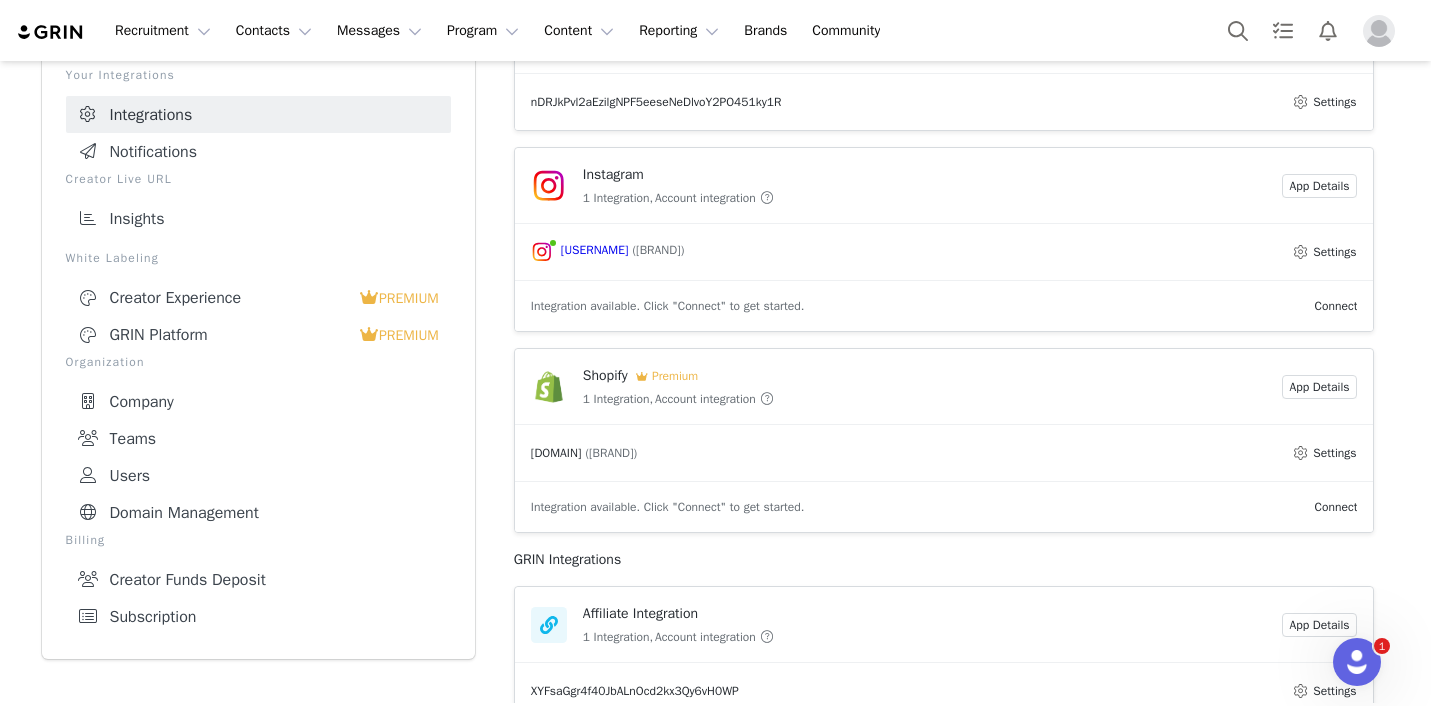 scroll, scrollTop: 221, scrollLeft: 0, axis: vertical 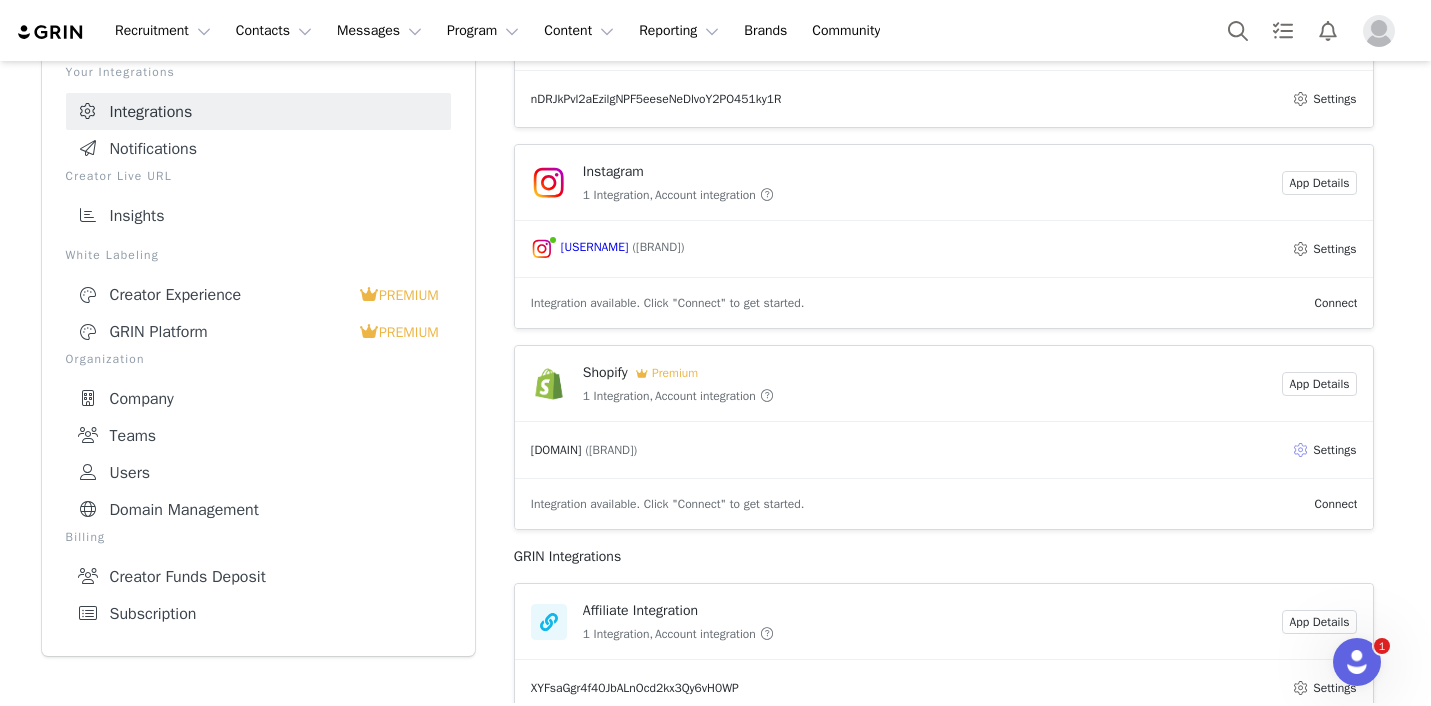 click on "Settings" at bounding box center [1324, 450] 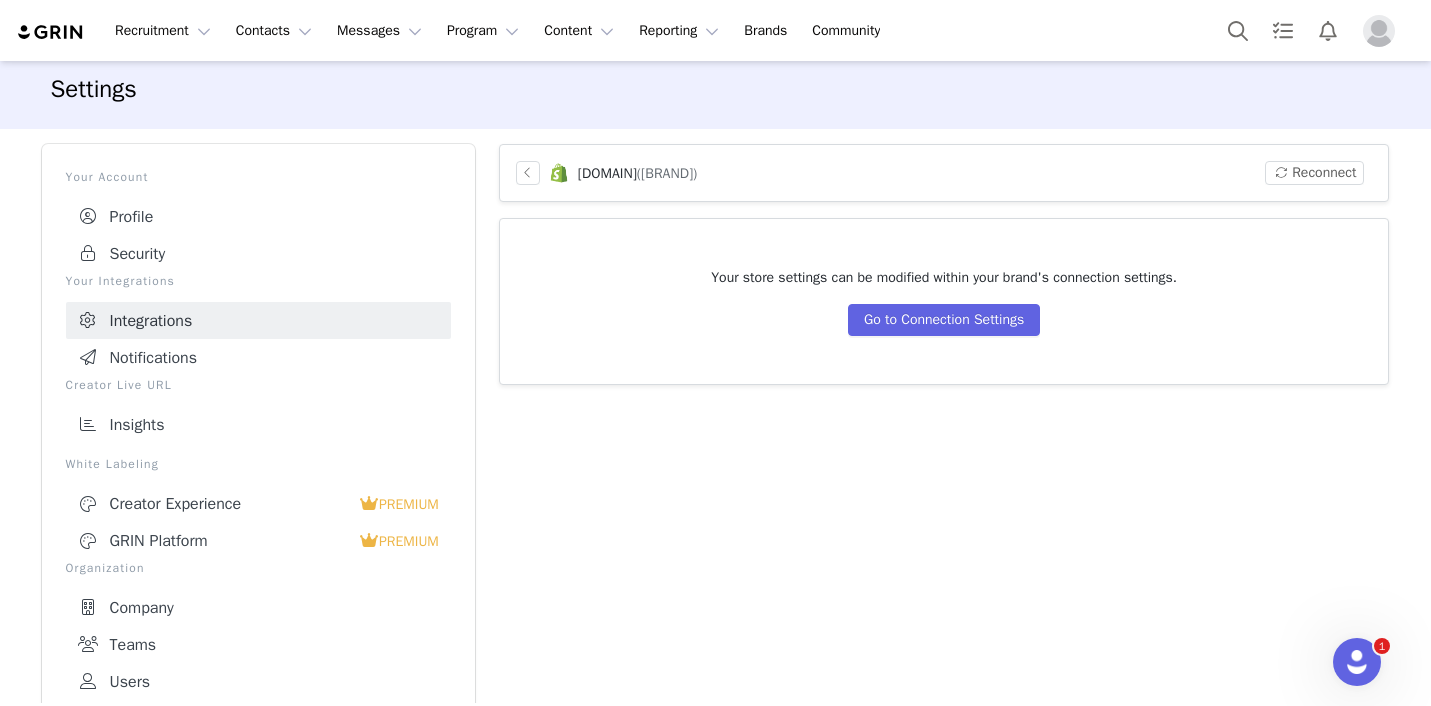 scroll, scrollTop: 0, scrollLeft: 0, axis: both 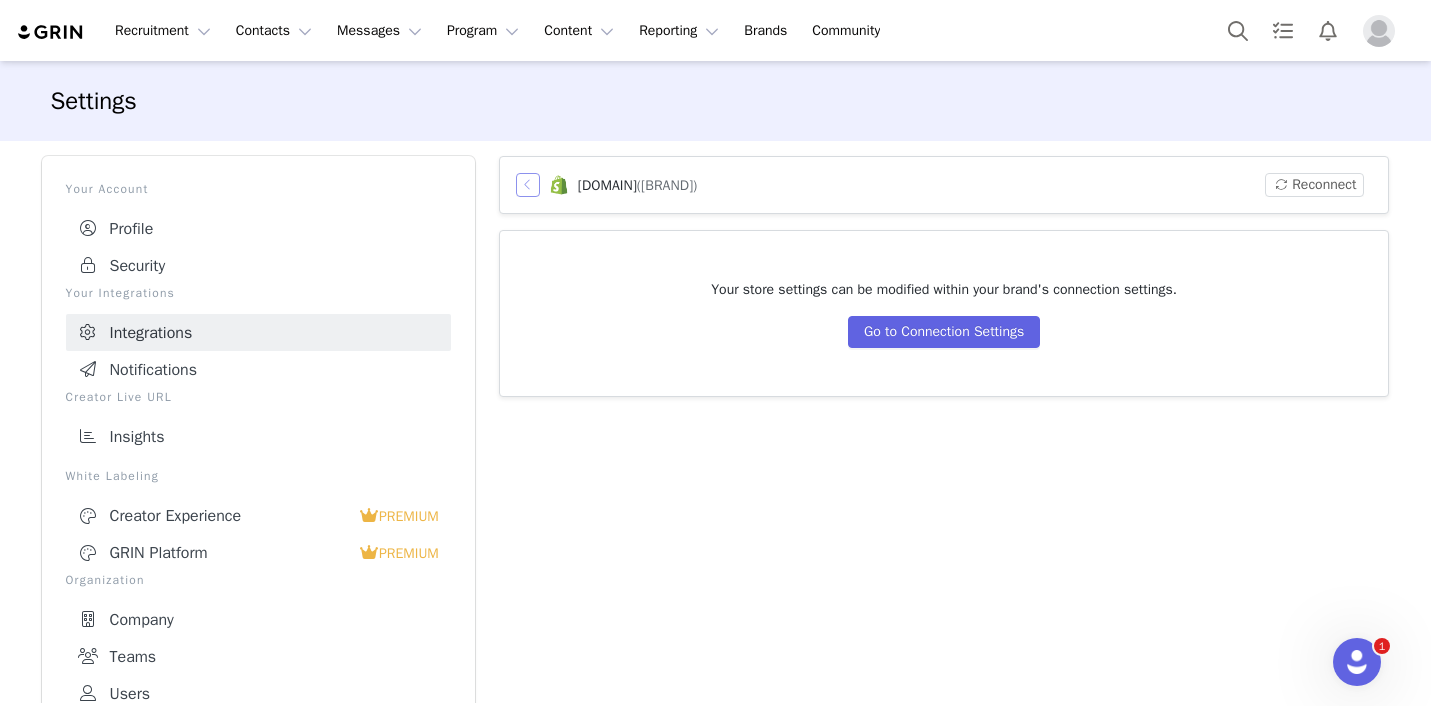click at bounding box center (528, 185) 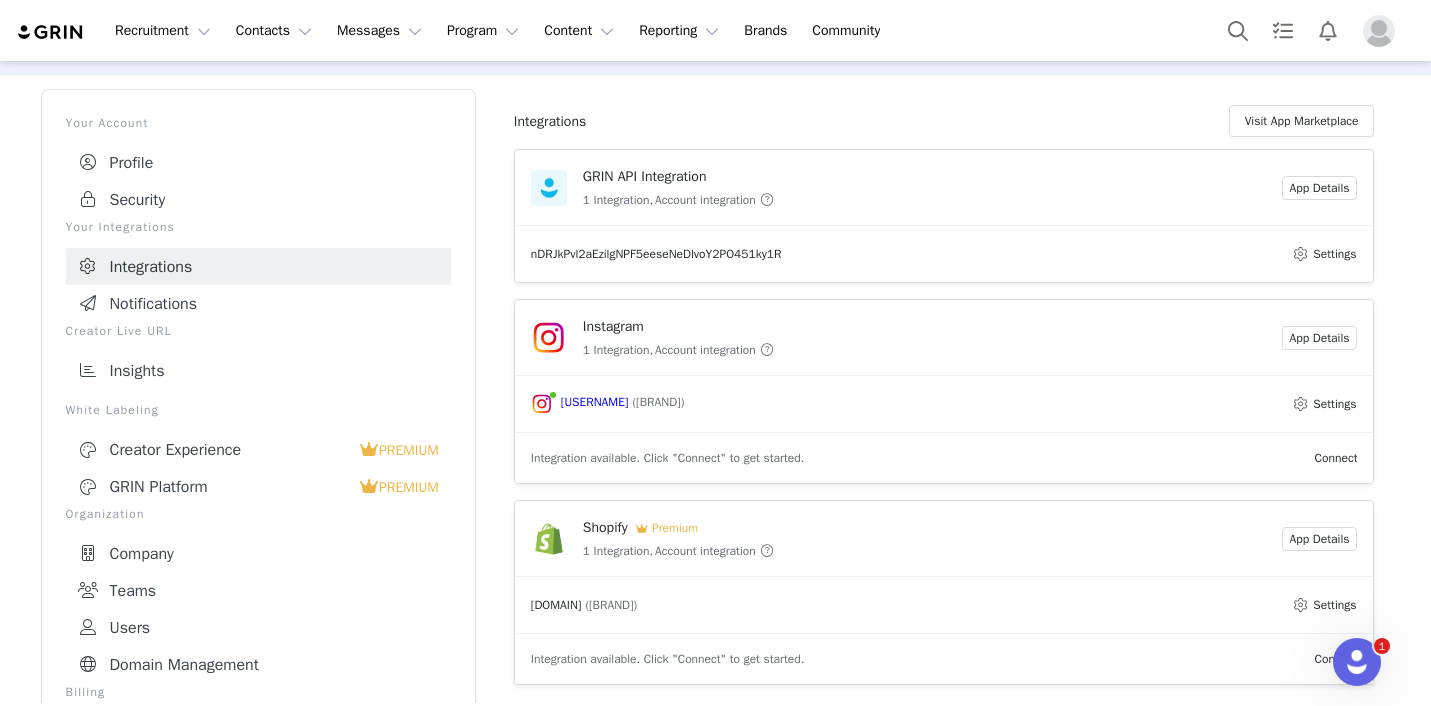 scroll, scrollTop: 0, scrollLeft: 0, axis: both 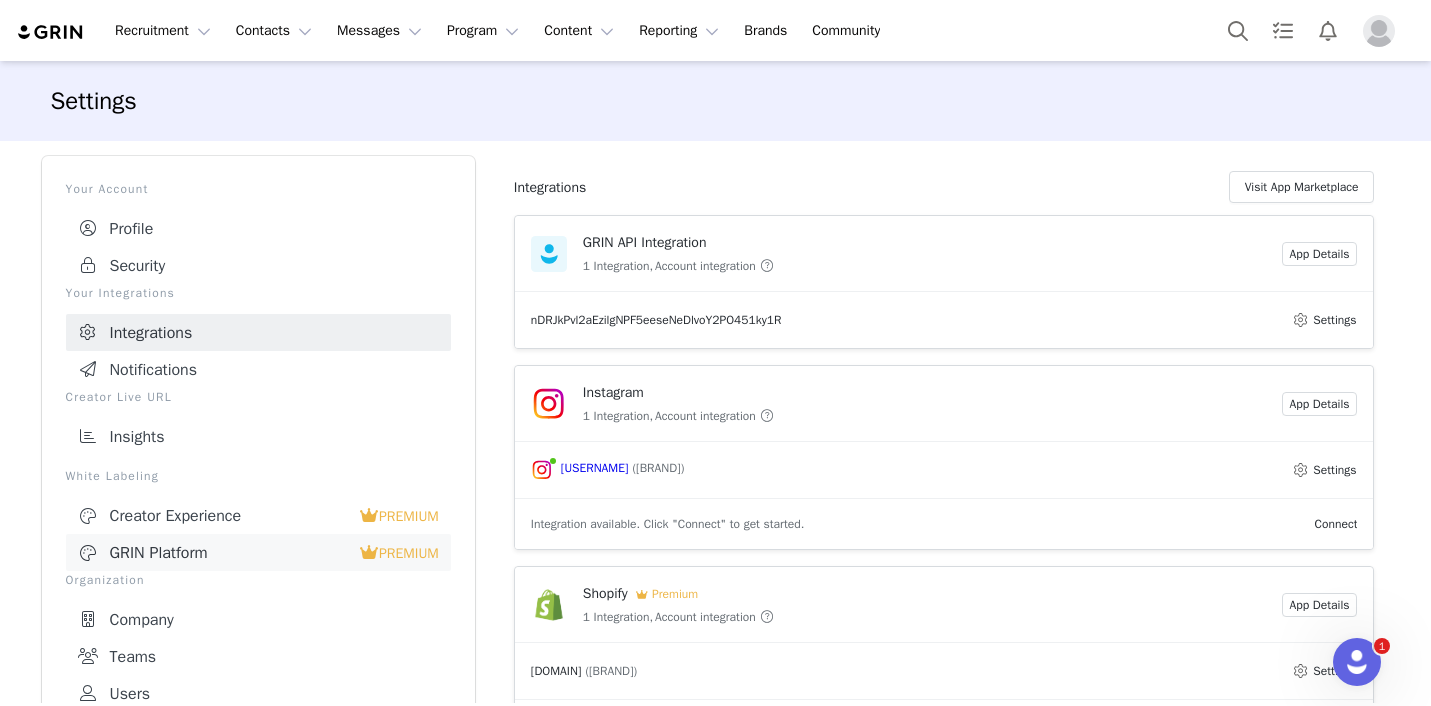 click on "GRIN Platform" at bounding box center (218, 553) 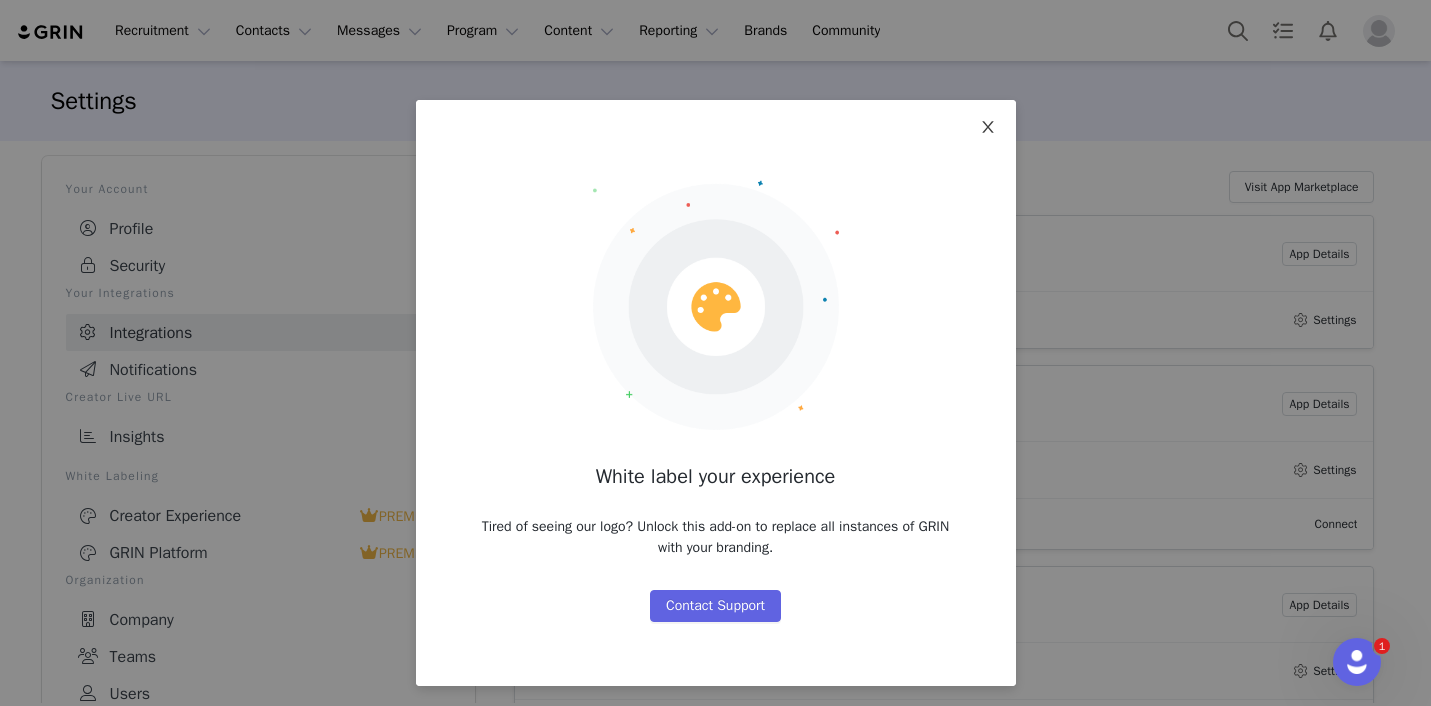 click 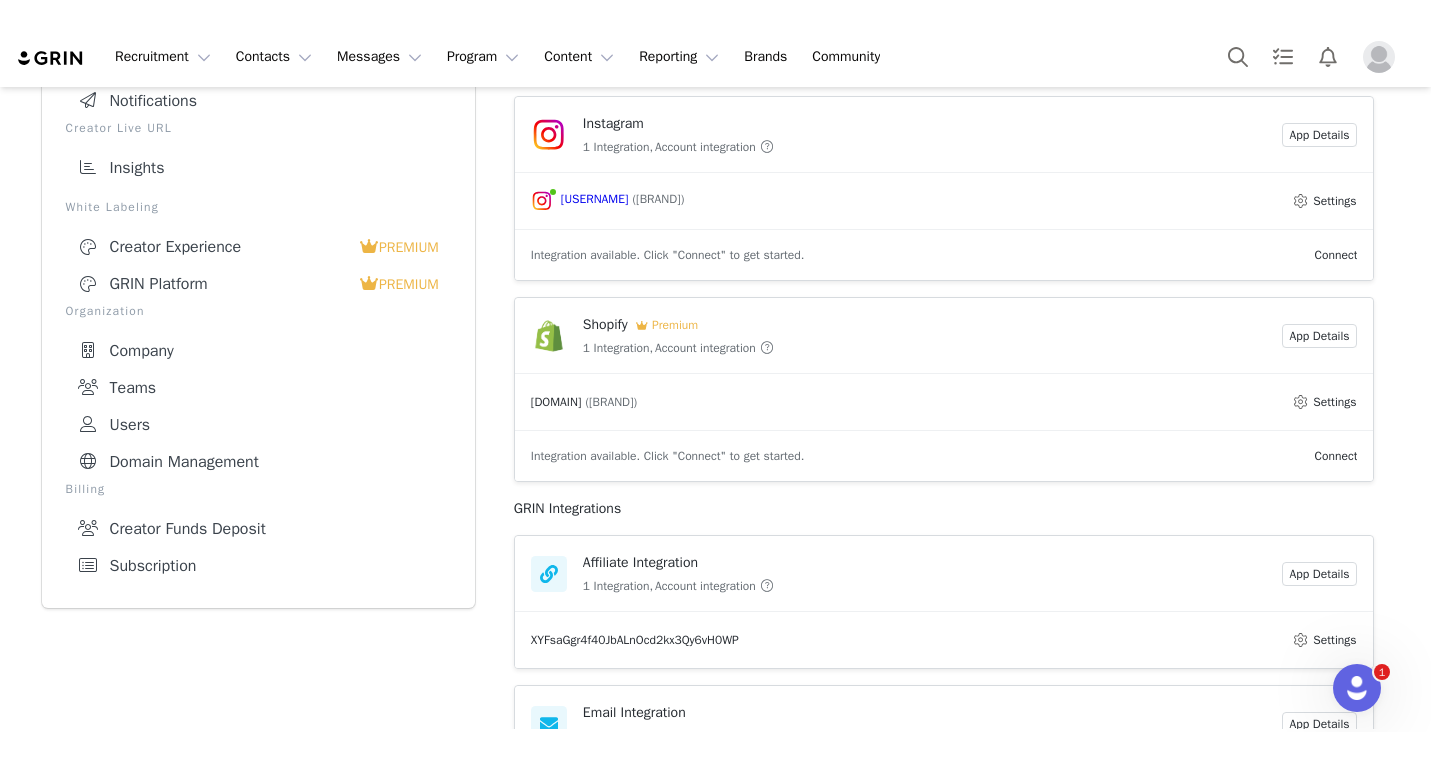scroll, scrollTop: 300, scrollLeft: 0, axis: vertical 